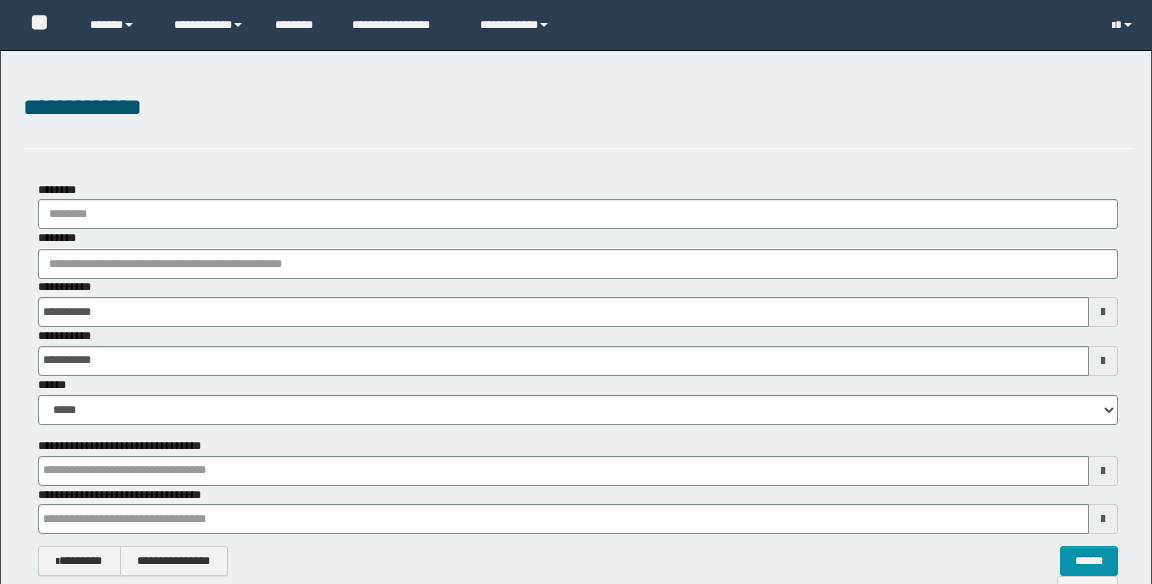 scroll, scrollTop: 0, scrollLeft: 0, axis: both 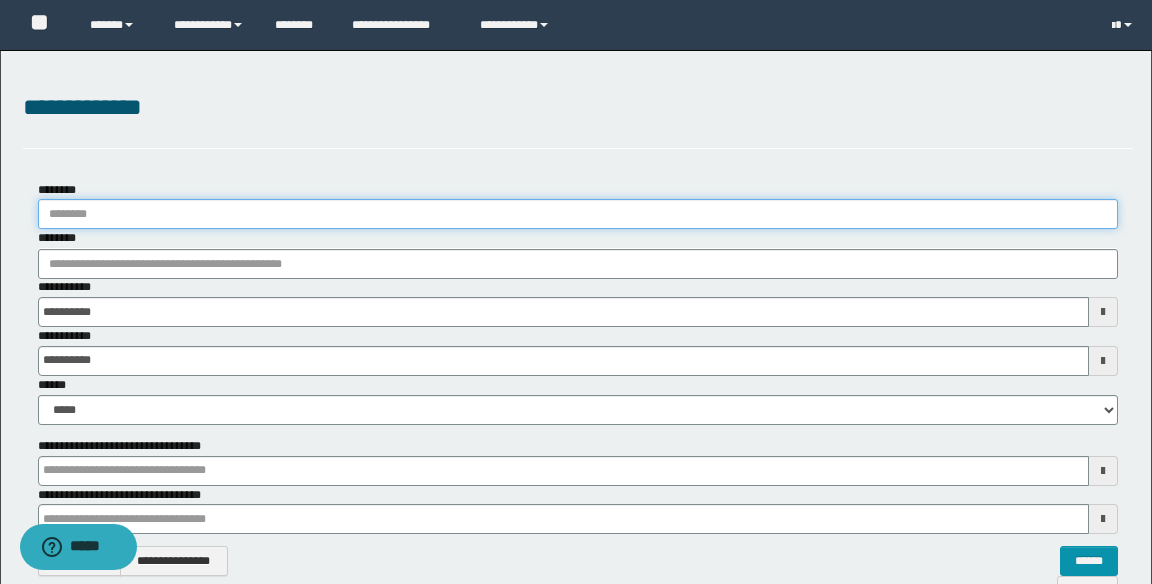 click on "********" at bounding box center [578, 214] 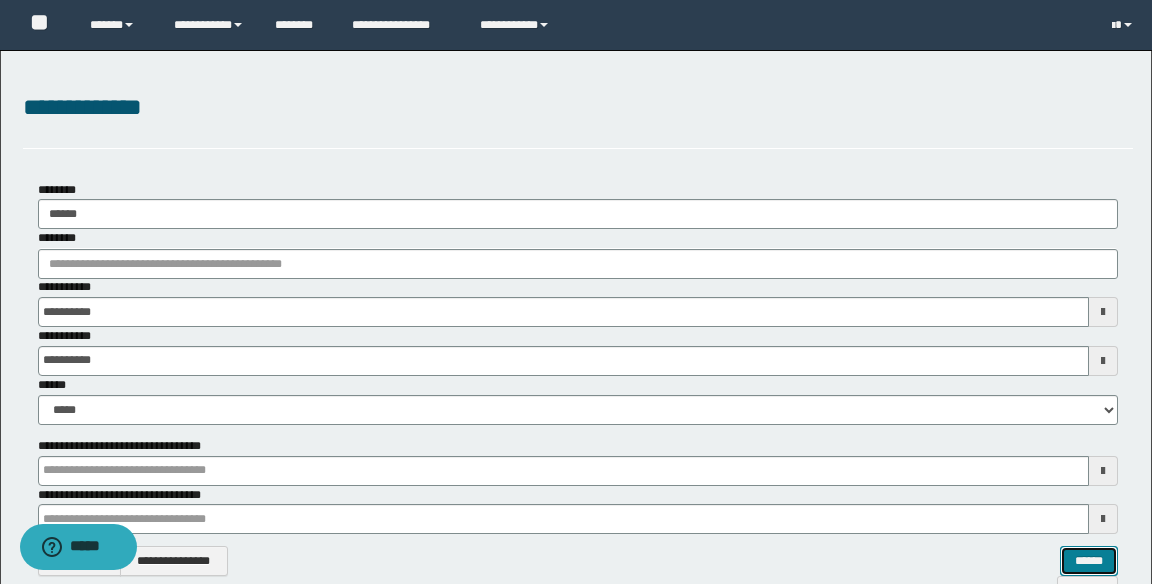 click on "******" at bounding box center [1089, 561] 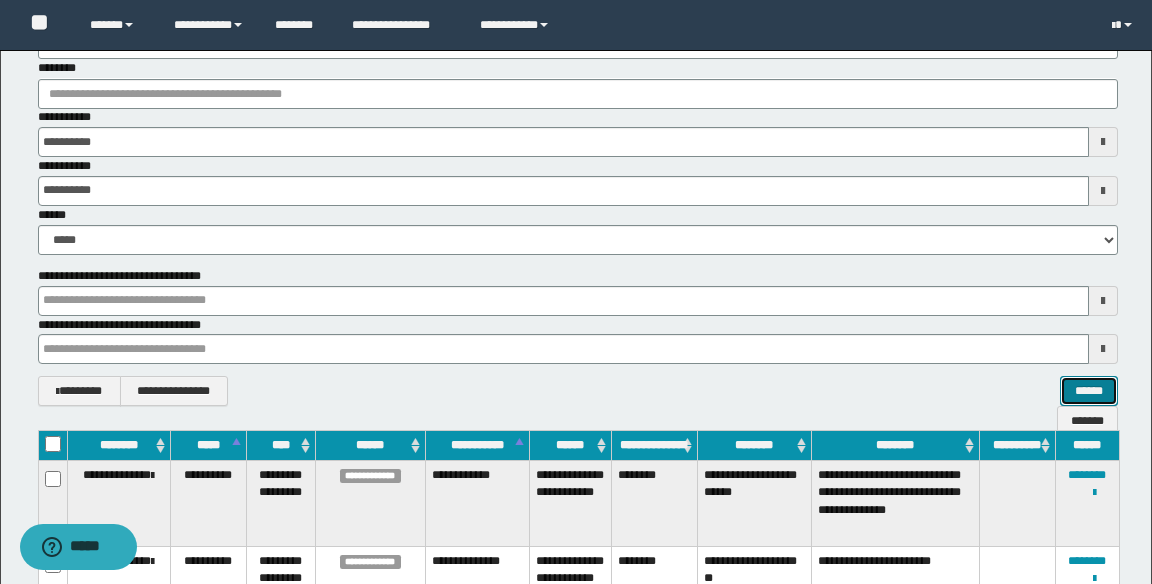 scroll, scrollTop: 171, scrollLeft: 0, axis: vertical 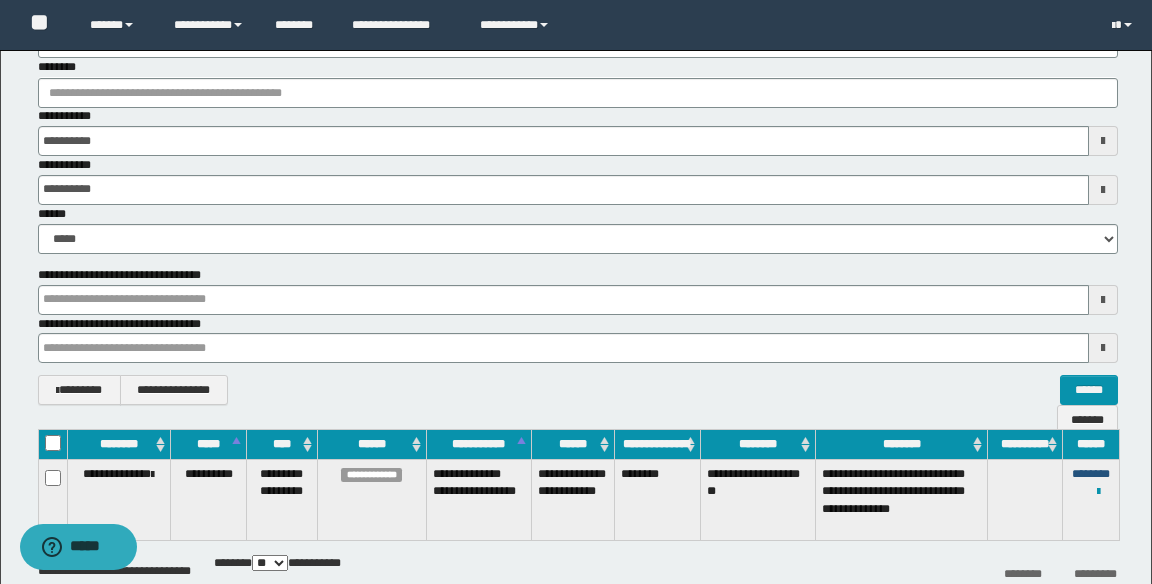 click on "********" at bounding box center [1091, 474] 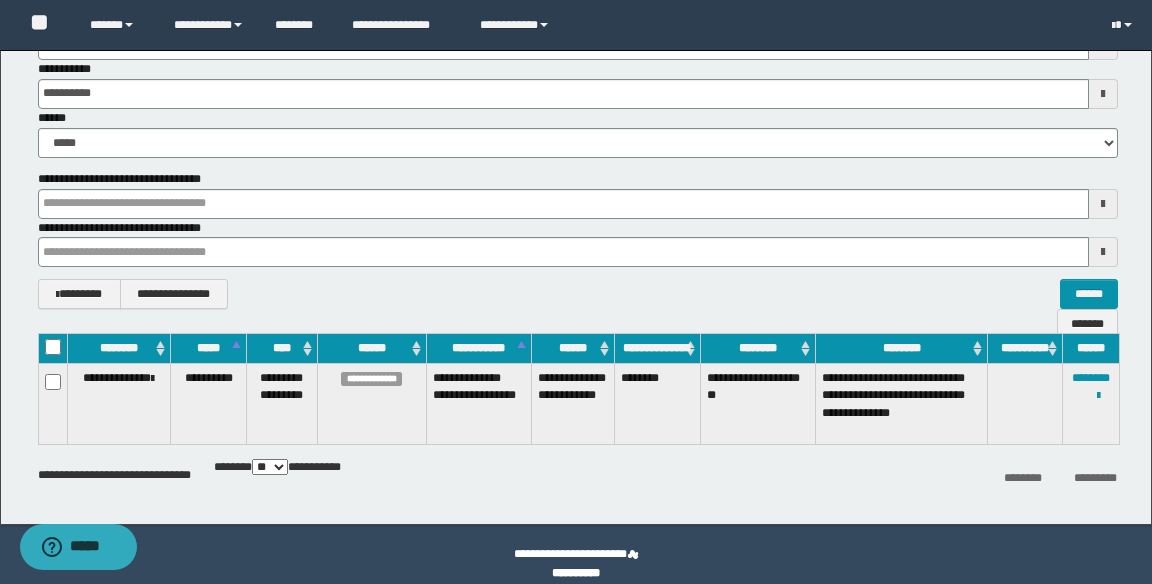 scroll, scrollTop: 0, scrollLeft: 0, axis: both 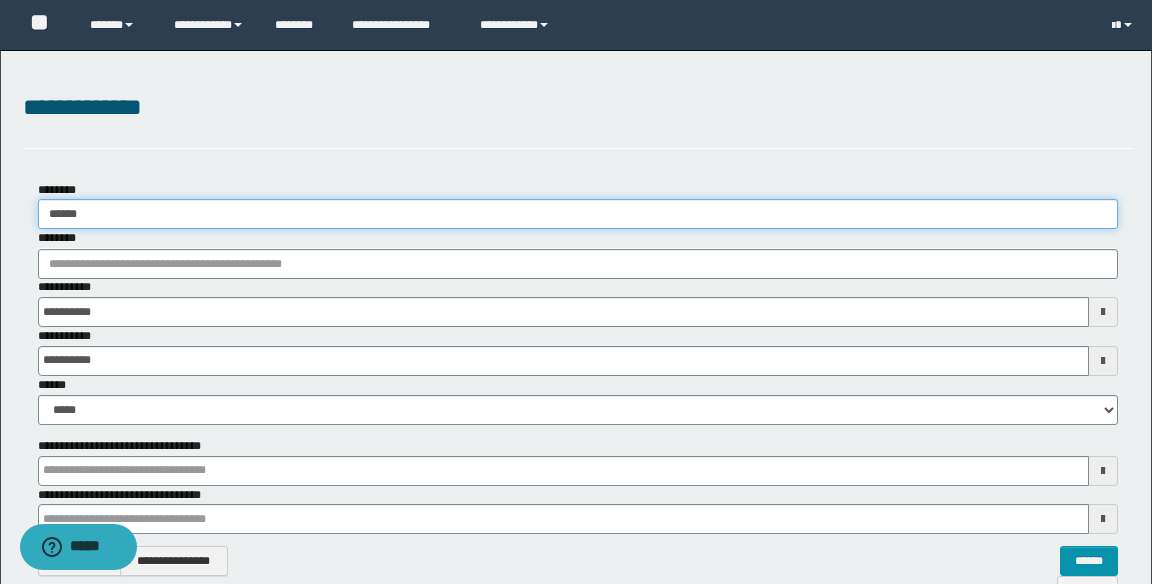click on "******" at bounding box center (578, 214) 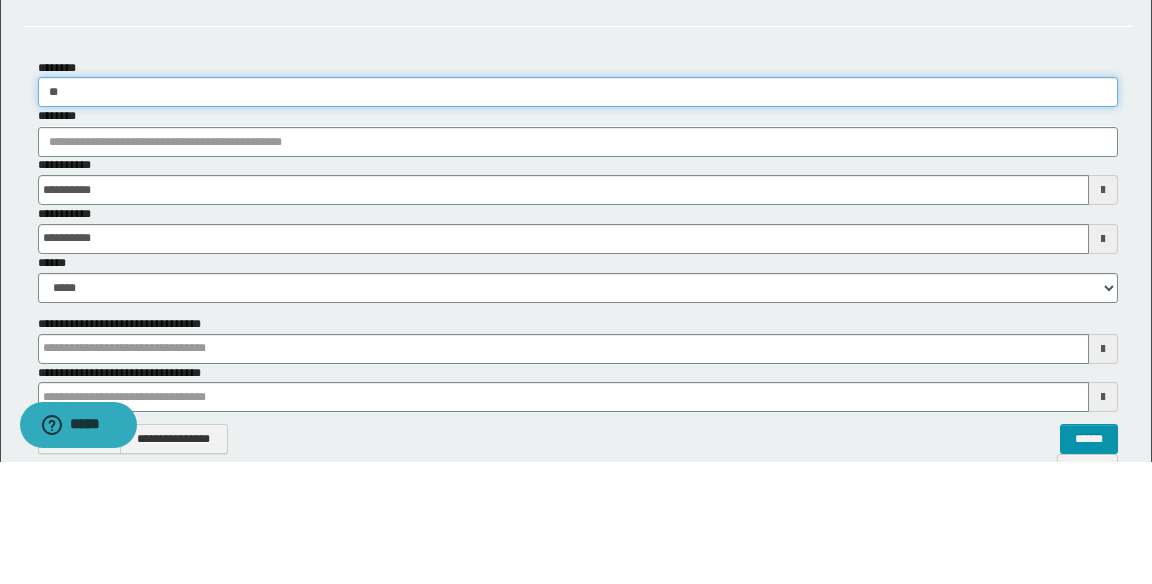 type on "*" 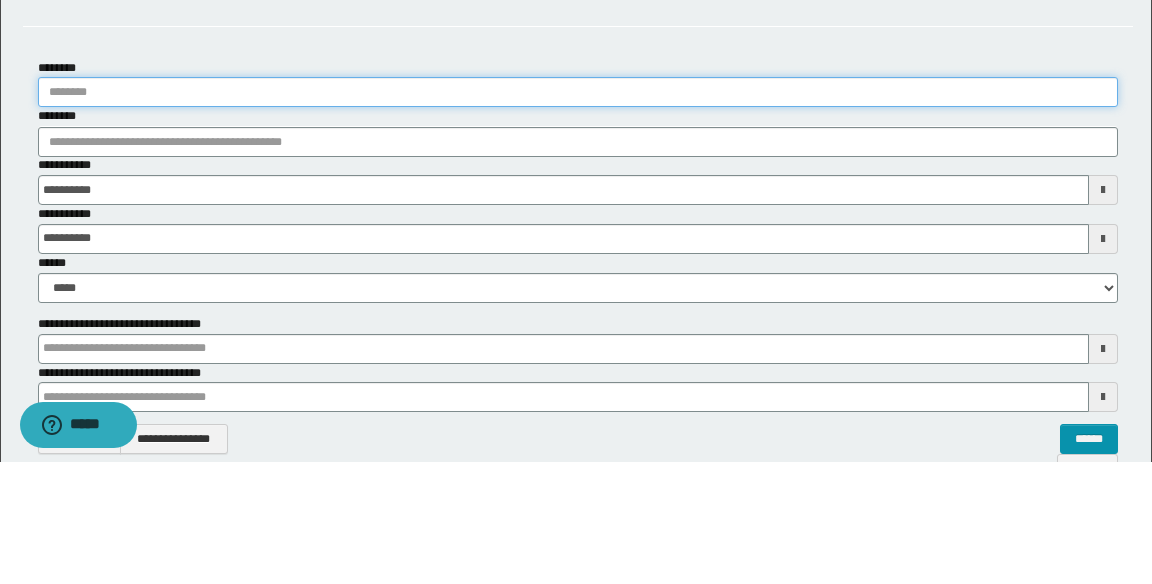 type 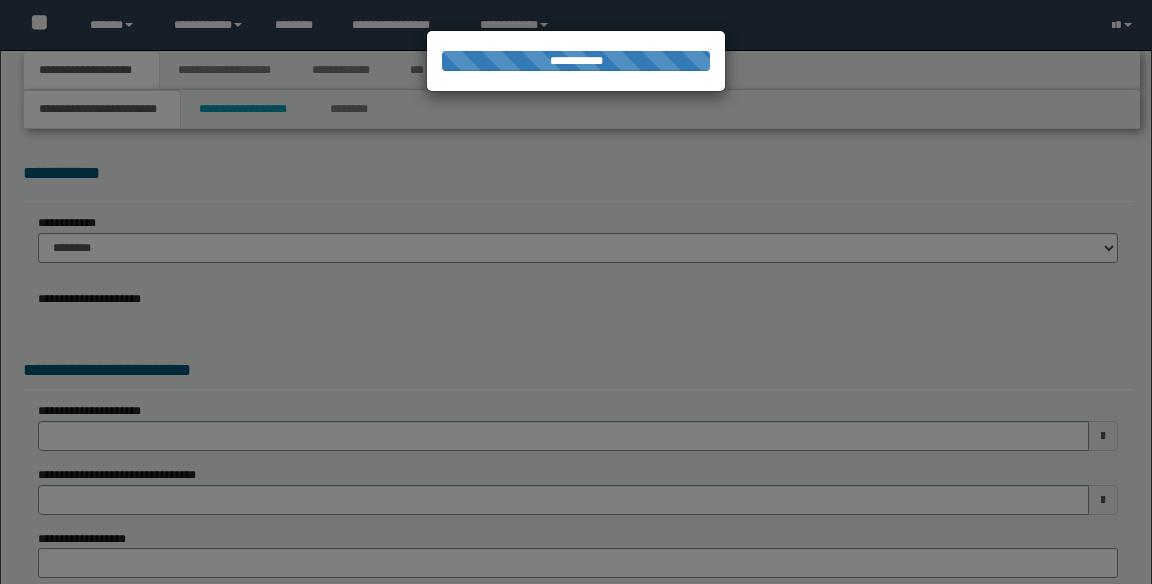scroll, scrollTop: 0, scrollLeft: 0, axis: both 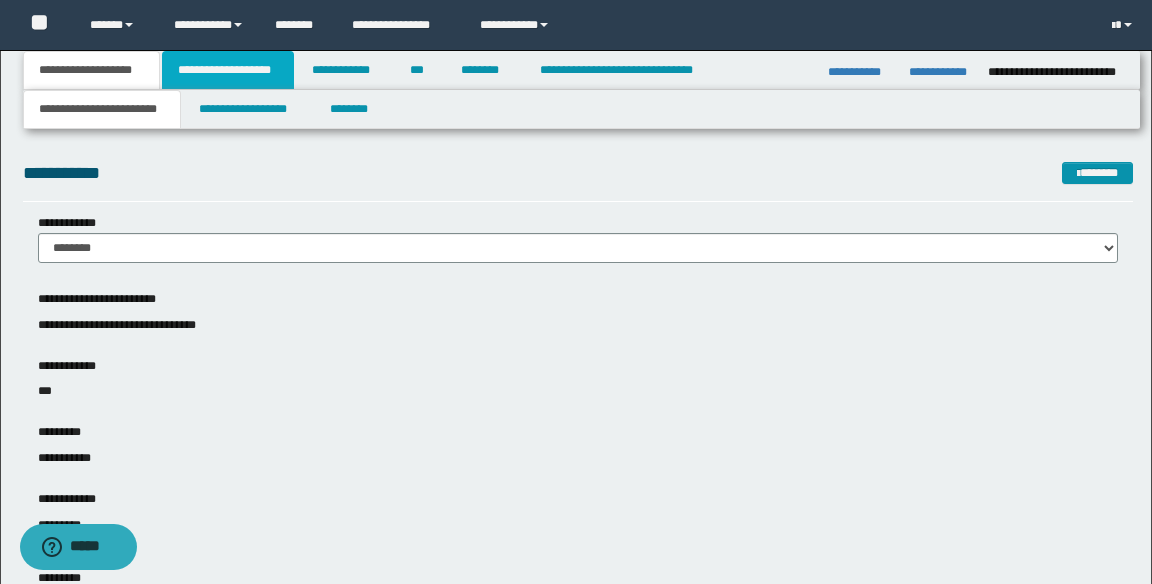 click on "**********" at bounding box center (228, 70) 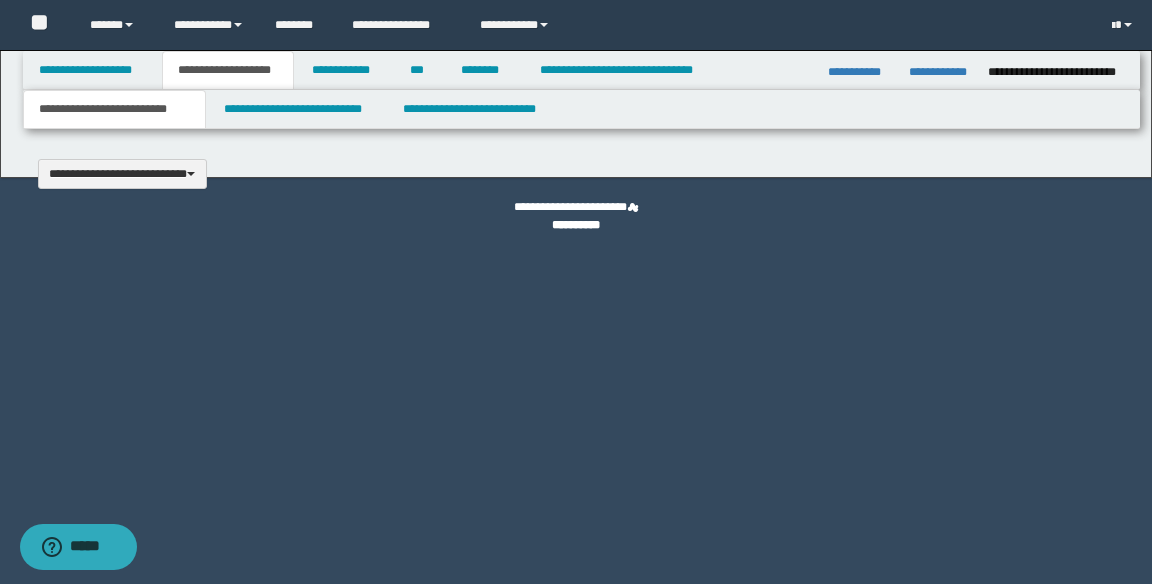 type 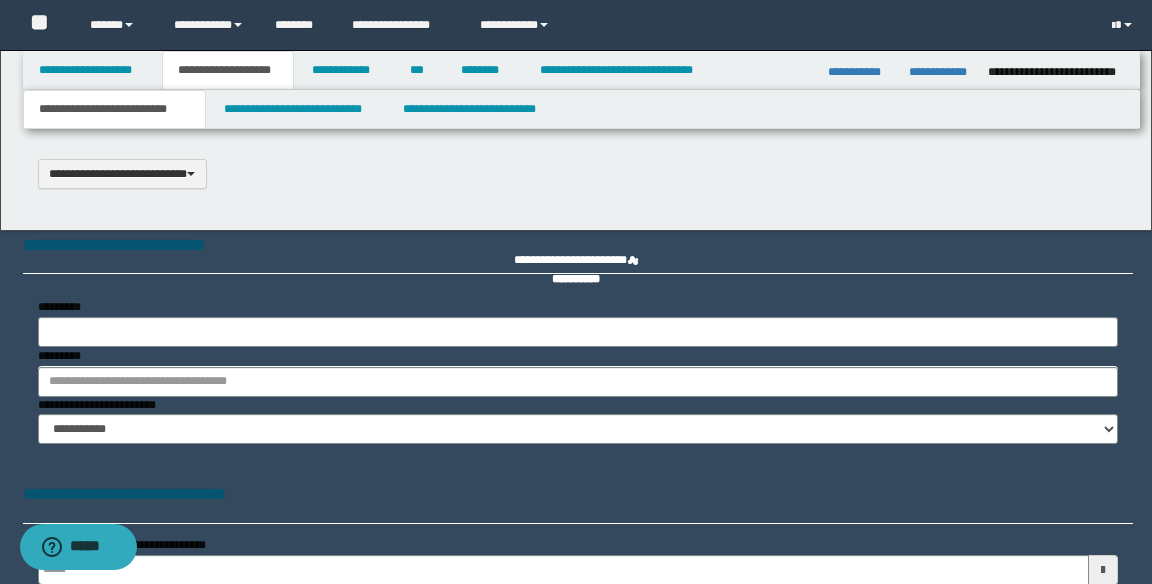 scroll, scrollTop: 0, scrollLeft: 0, axis: both 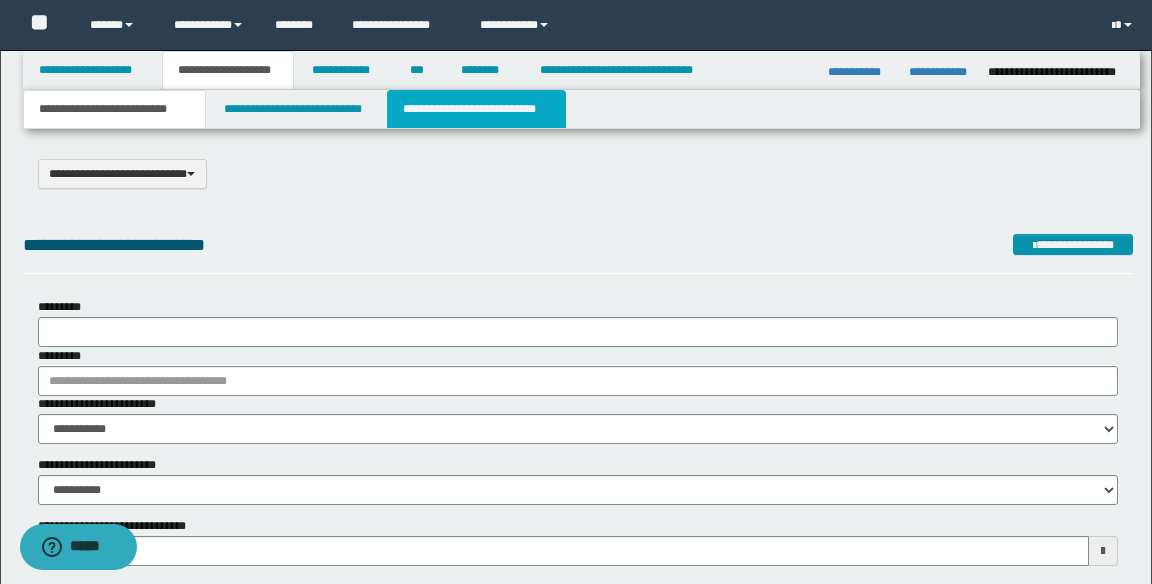 click on "**********" at bounding box center (476, 109) 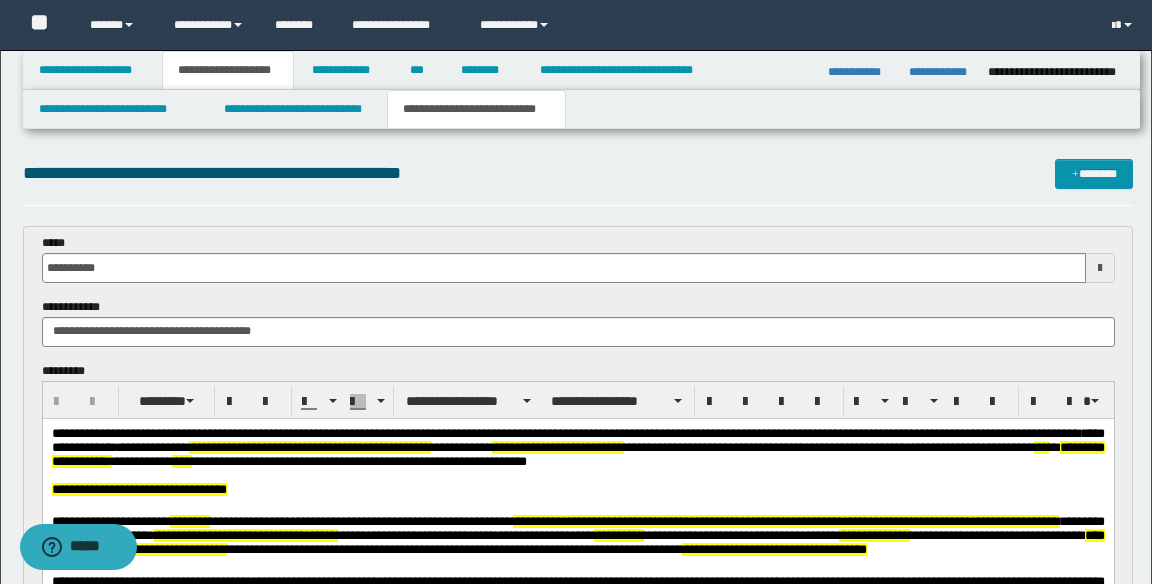 scroll, scrollTop: 0, scrollLeft: 0, axis: both 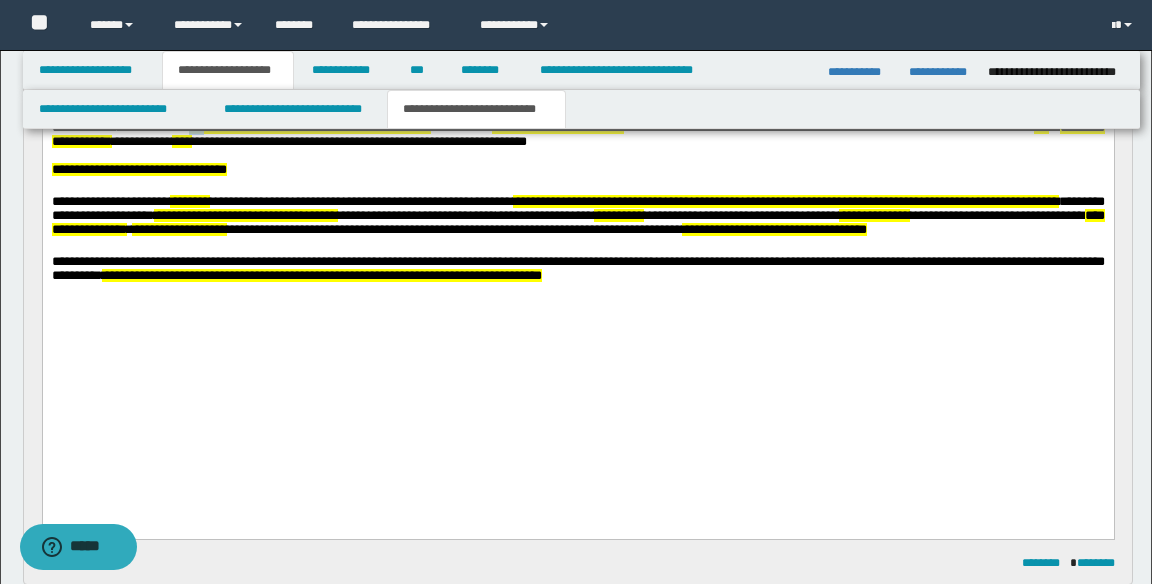 type 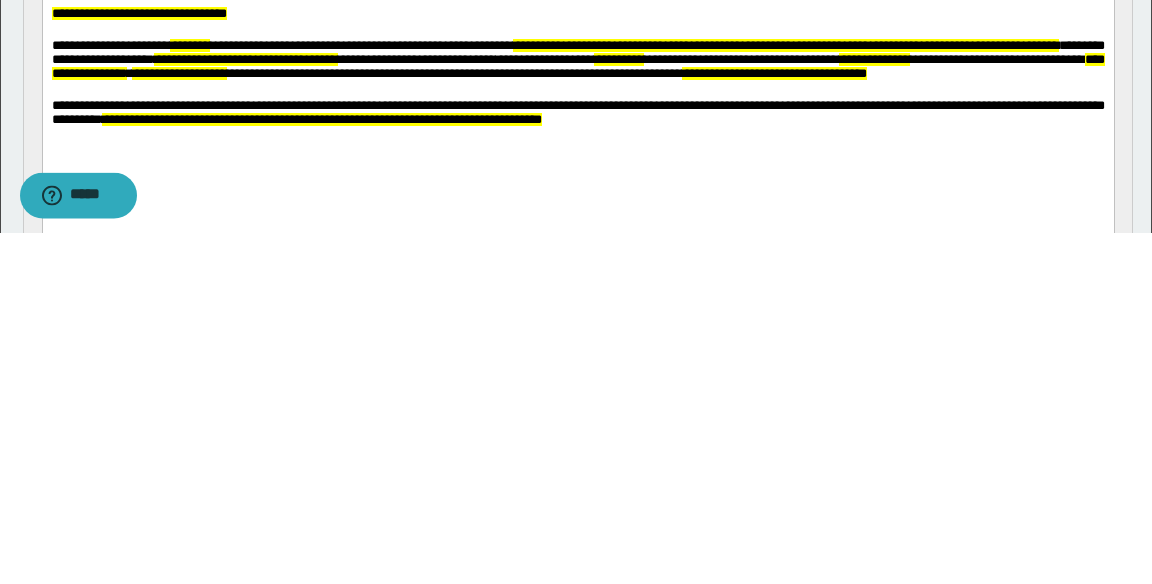 scroll, scrollTop: 337, scrollLeft: 0, axis: vertical 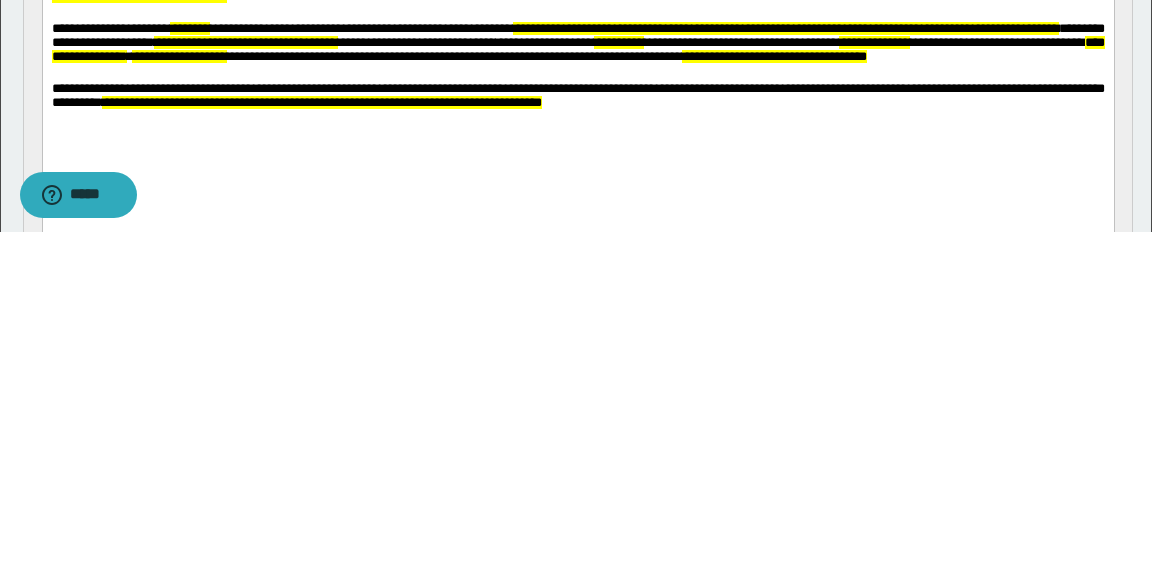 click on "**********" at bounding box center (367, -46) 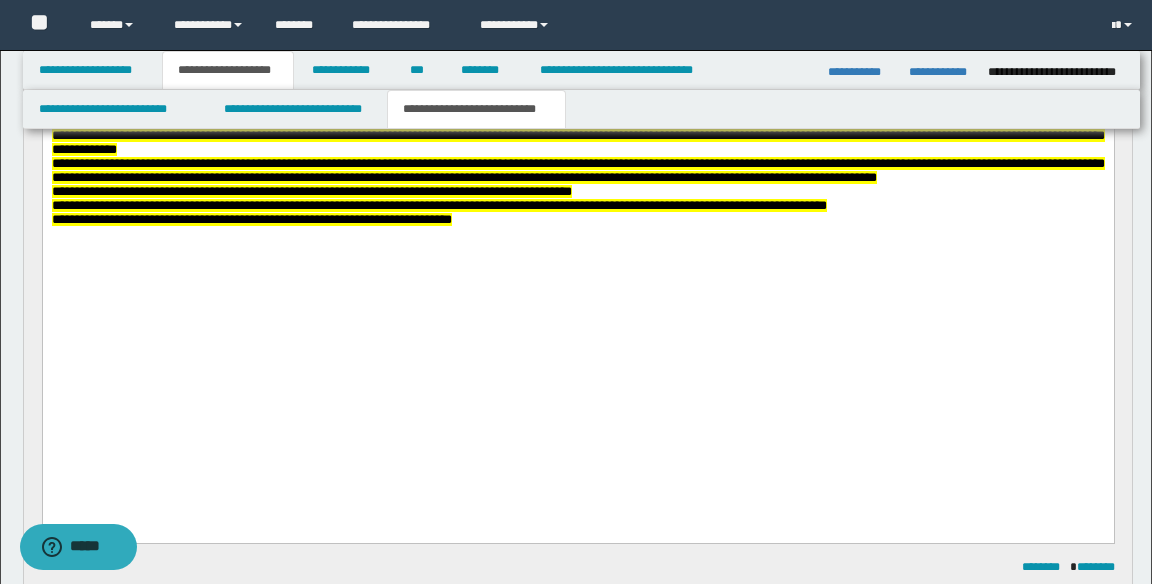 scroll, scrollTop: 418, scrollLeft: 0, axis: vertical 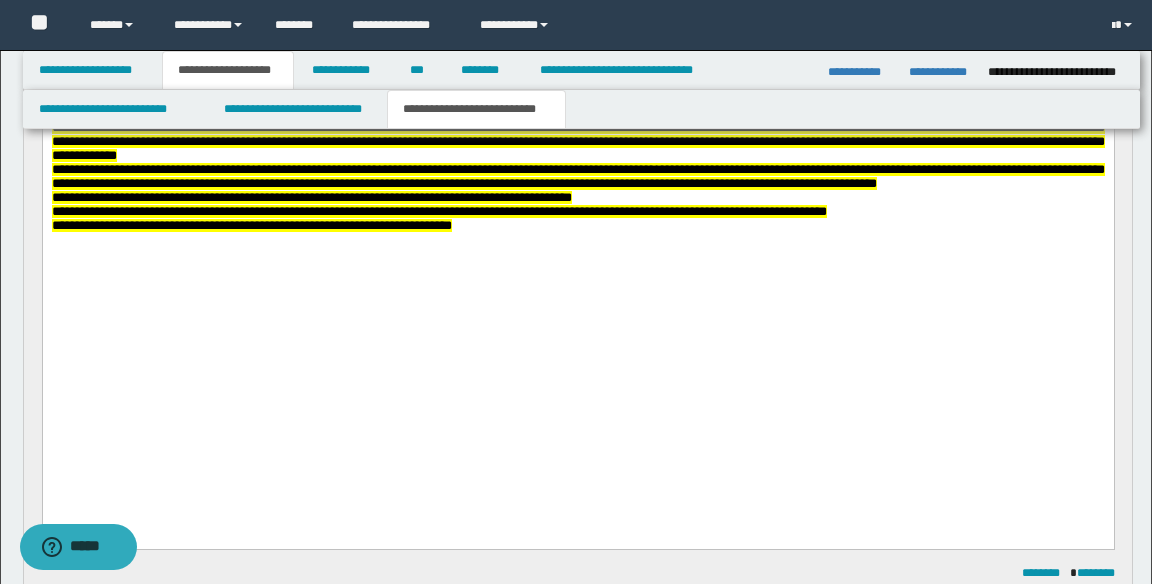 click on "**********" at bounding box center [577, 211] 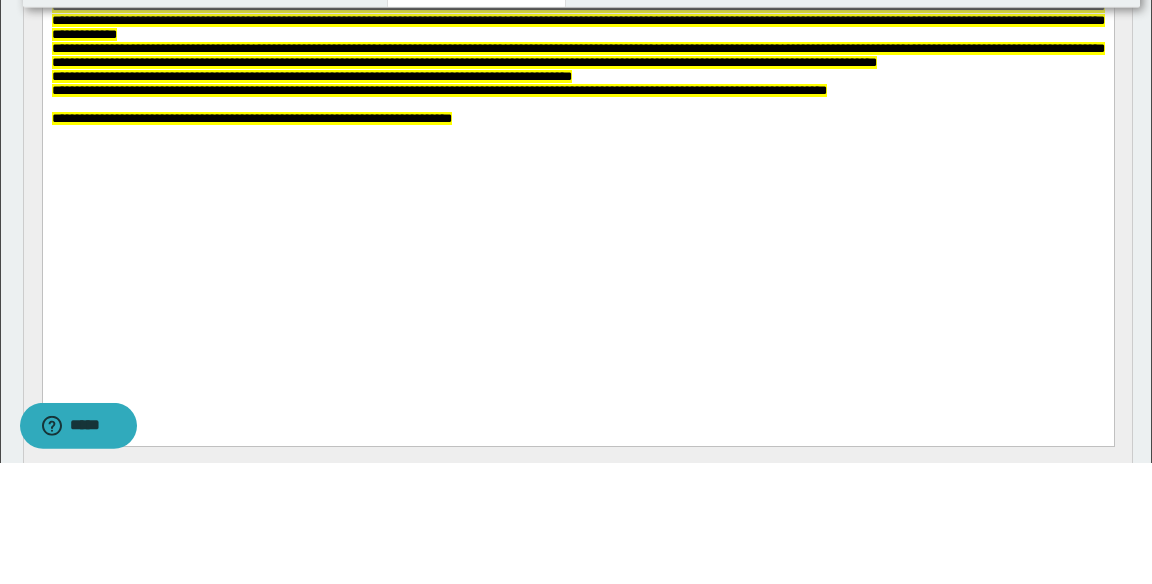 scroll, scrollTop: 418, scrollLeft: 0, axis: vertical 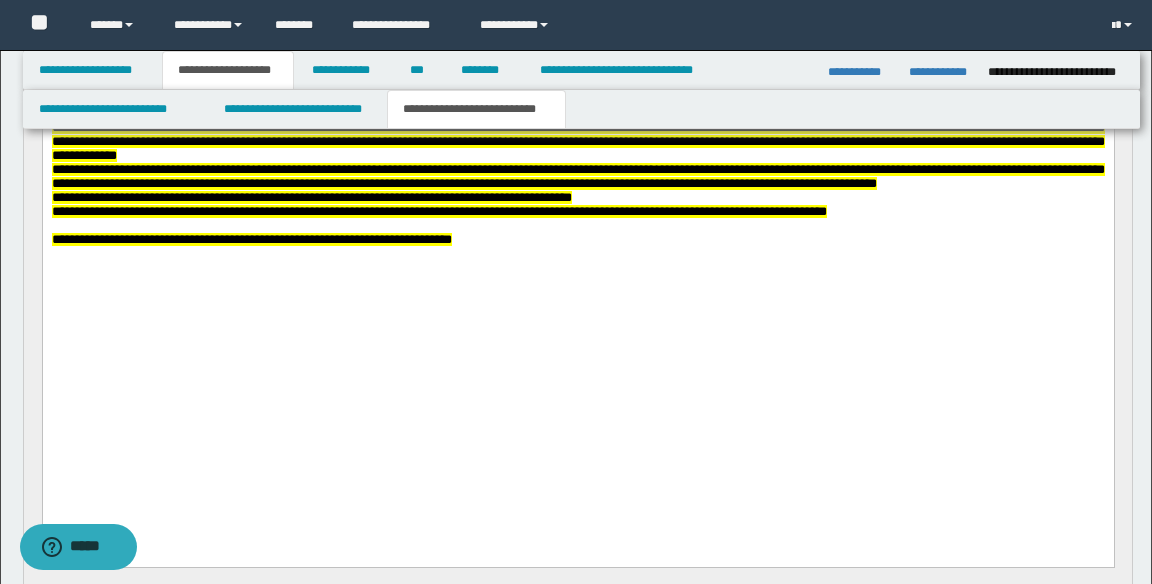 click at bounding box center (577, 225) 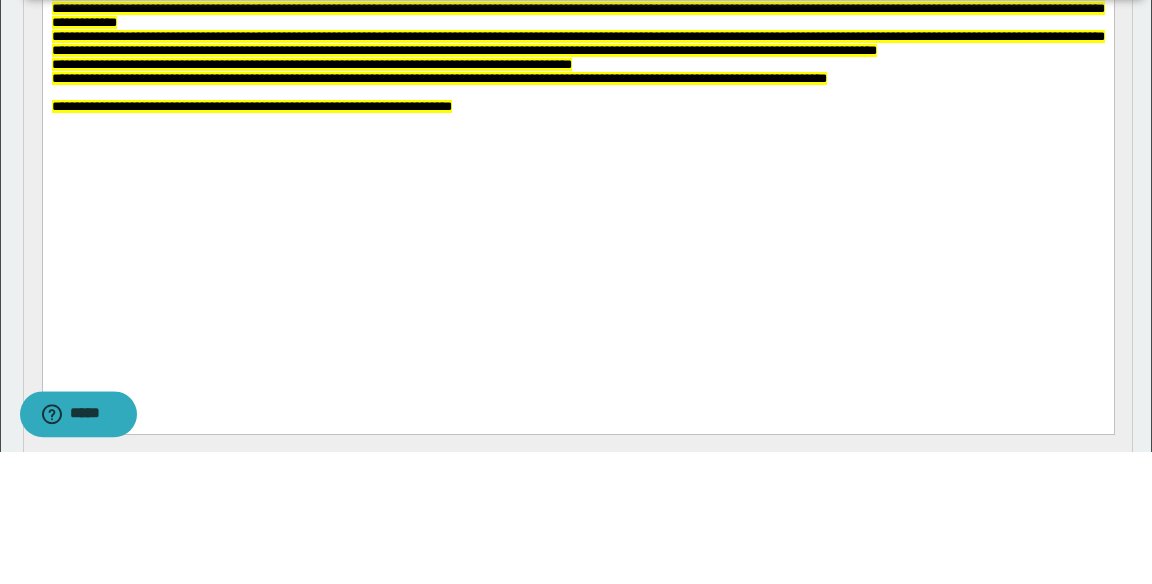 scroll, scrollTop: 418, scrollLeft: 0, axis: vertical 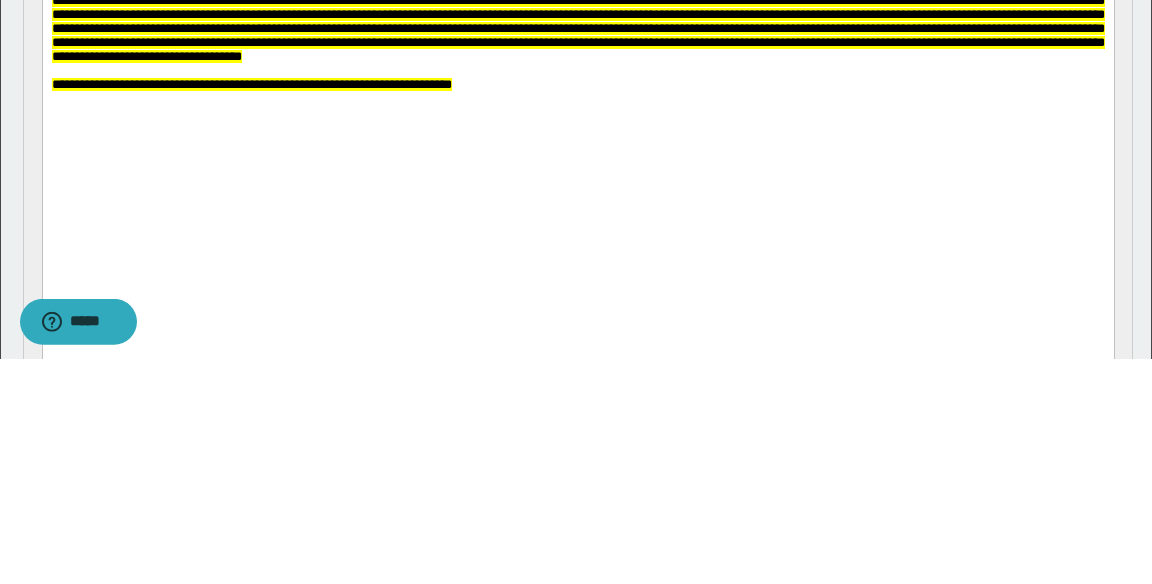 click on "**********" at bounding box center [577, 28] 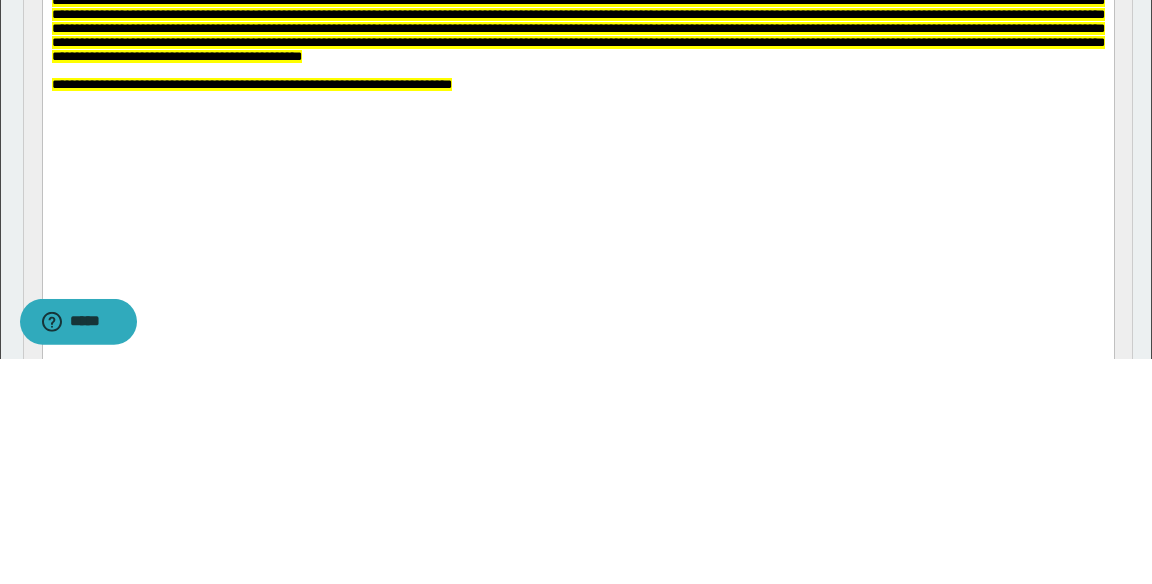 click on "**********" at bounding box center (577, 28) 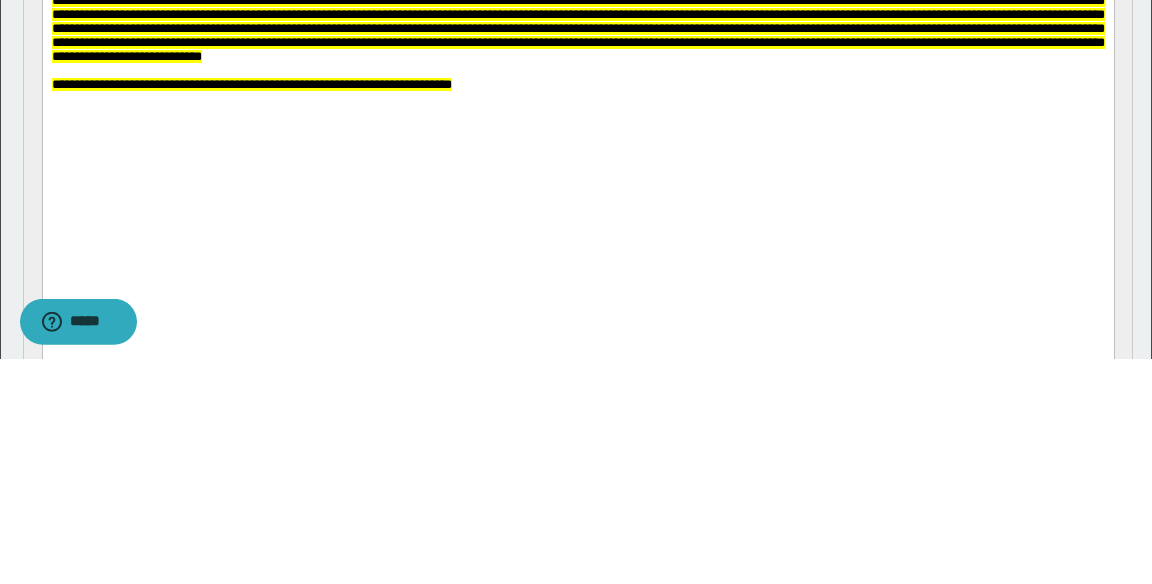 click on "**********" at bounding box center [577, 28] 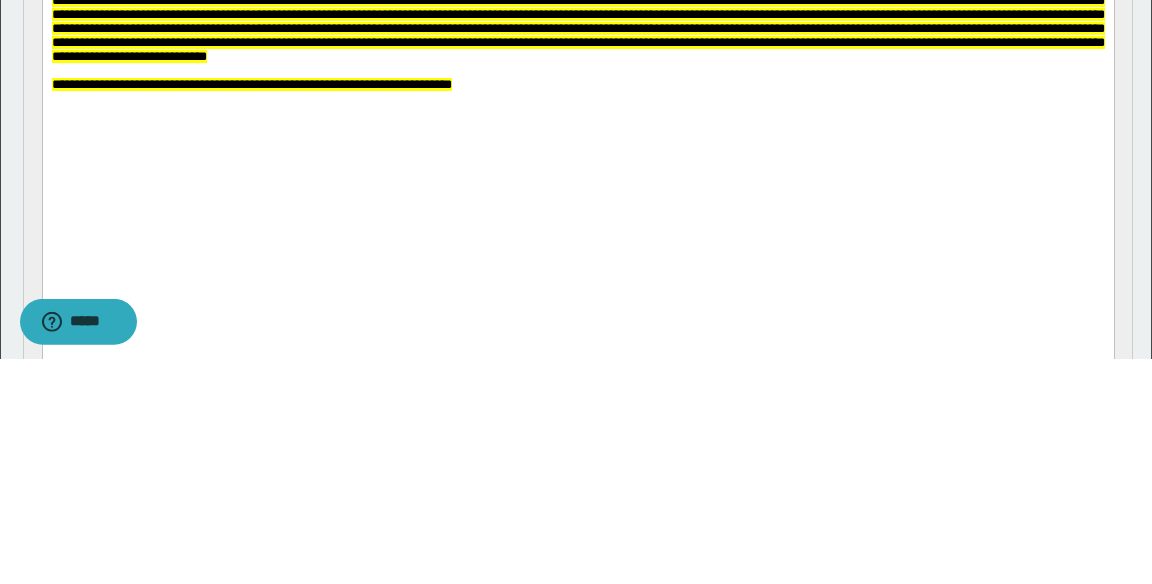 click on "**********" at bounding box center (577, 28) 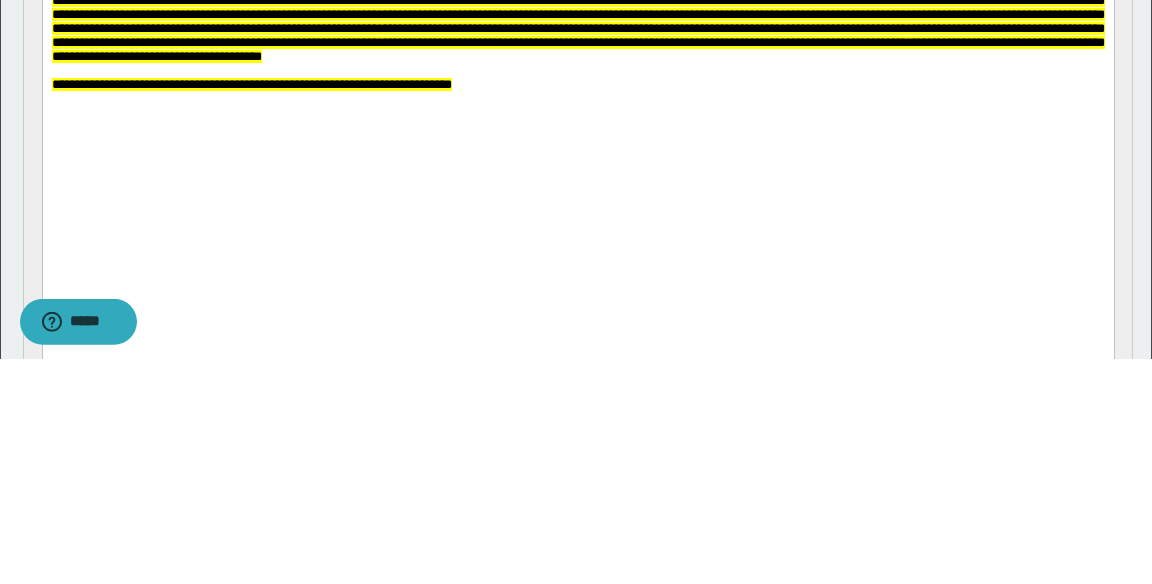 click on "**********" at bounding box center [577, 28] 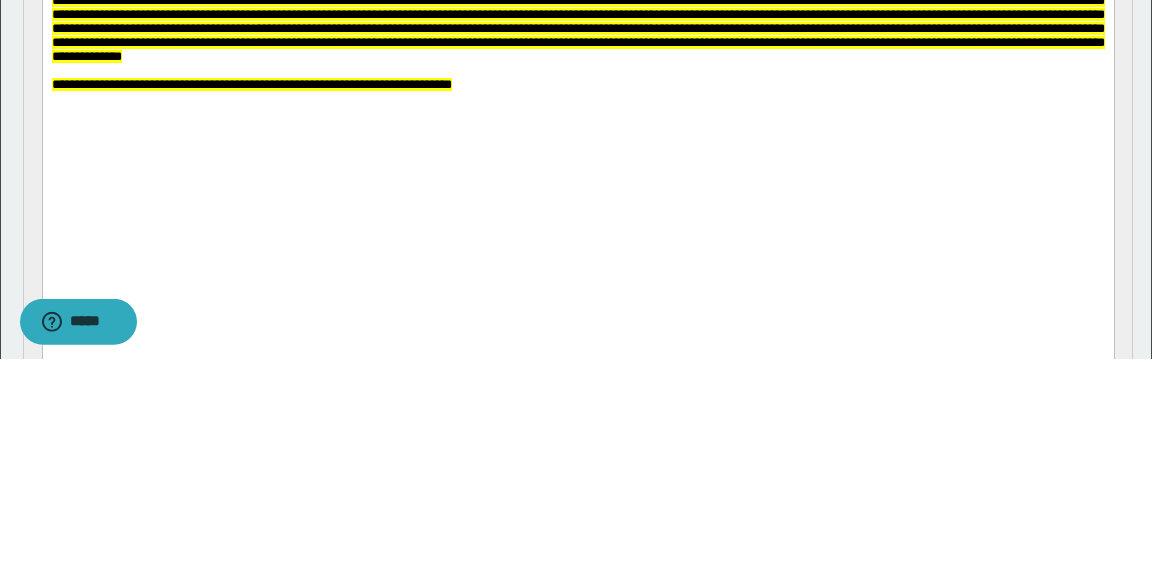 click on "**********" at bounding box center (577, 28) 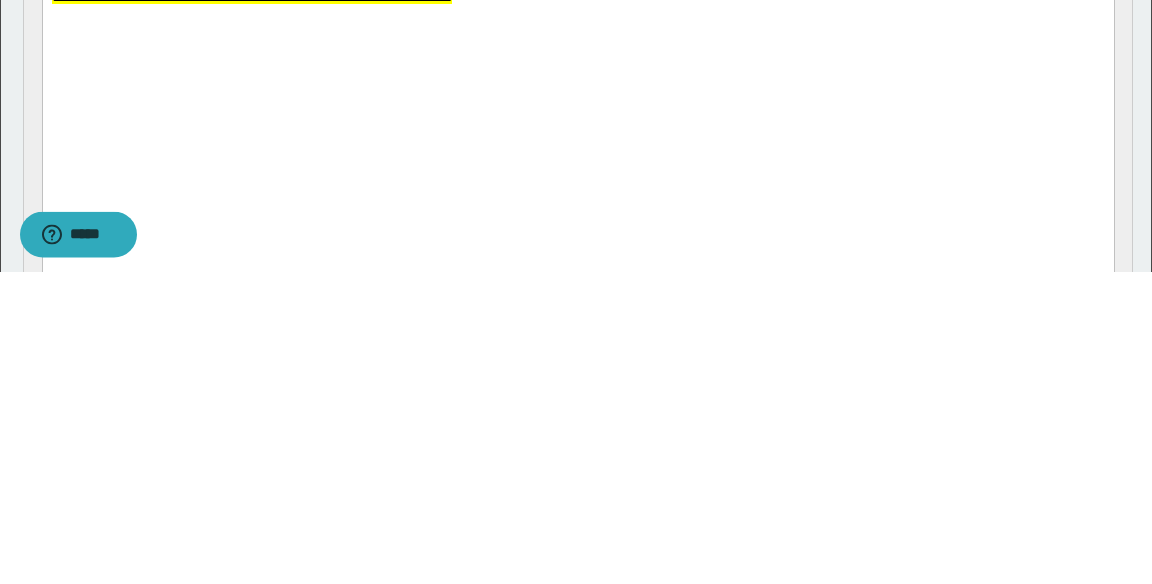 scroll, scrollTop: 418, scrollLeft: 0, axis: vertical 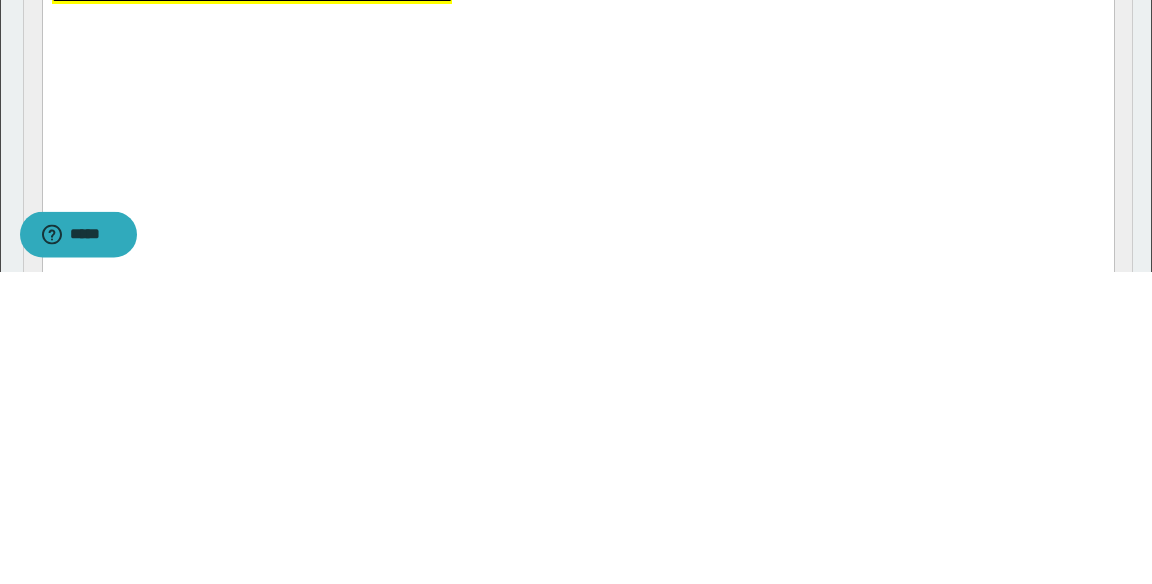 click on "**********" at bounding box center (577, -59) 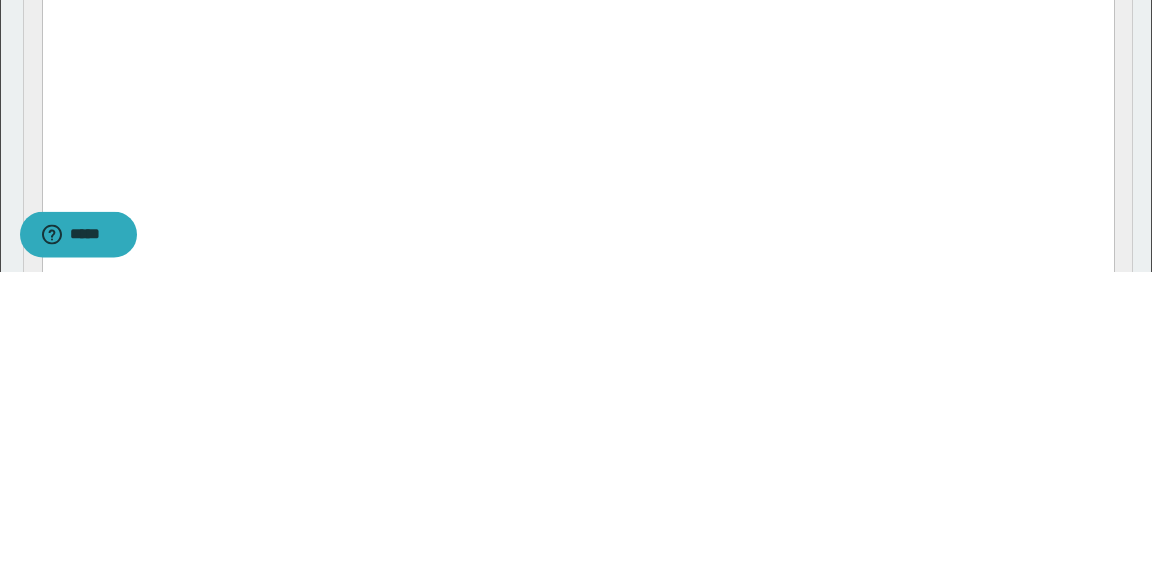click on "**********" at bounding box center [577, -66] 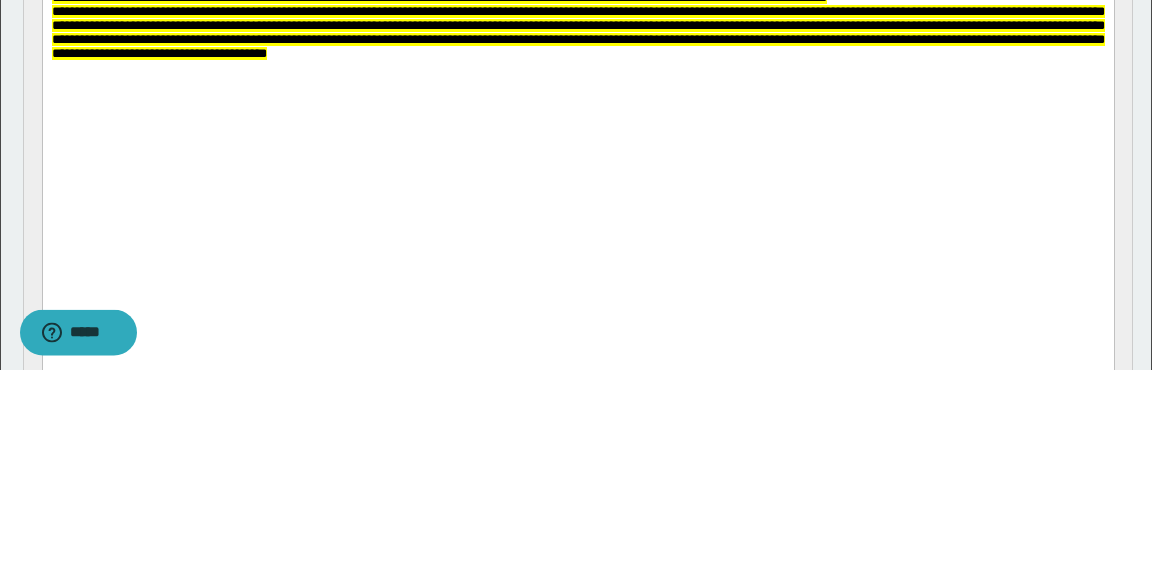 scroll, scrollTop: 418, scrollLeft: 0, axis: vertical 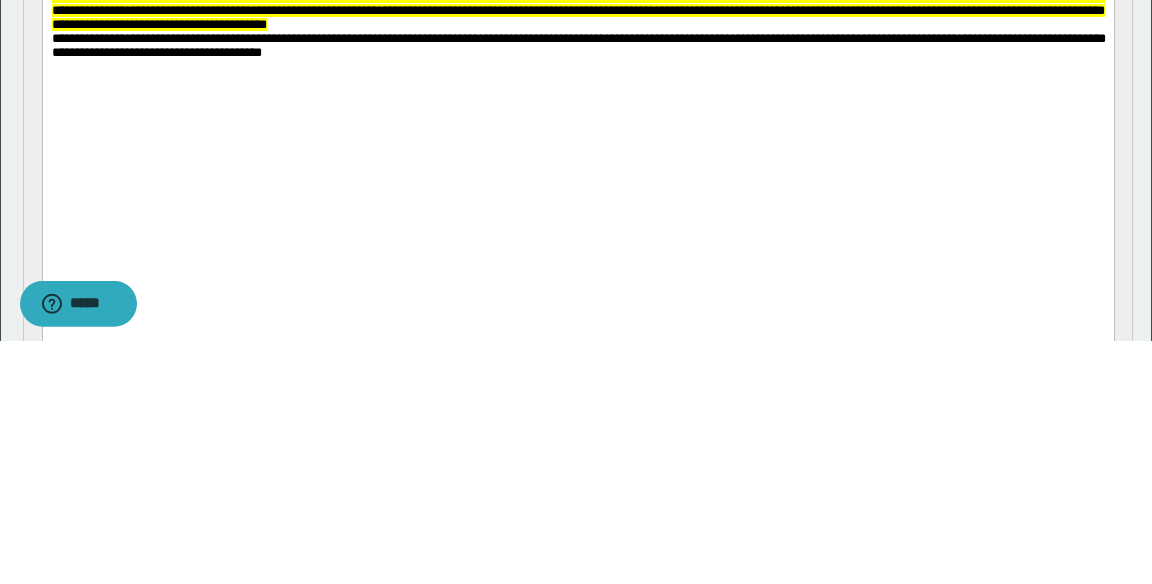 click on "**********" at bounding box center [578, 50] 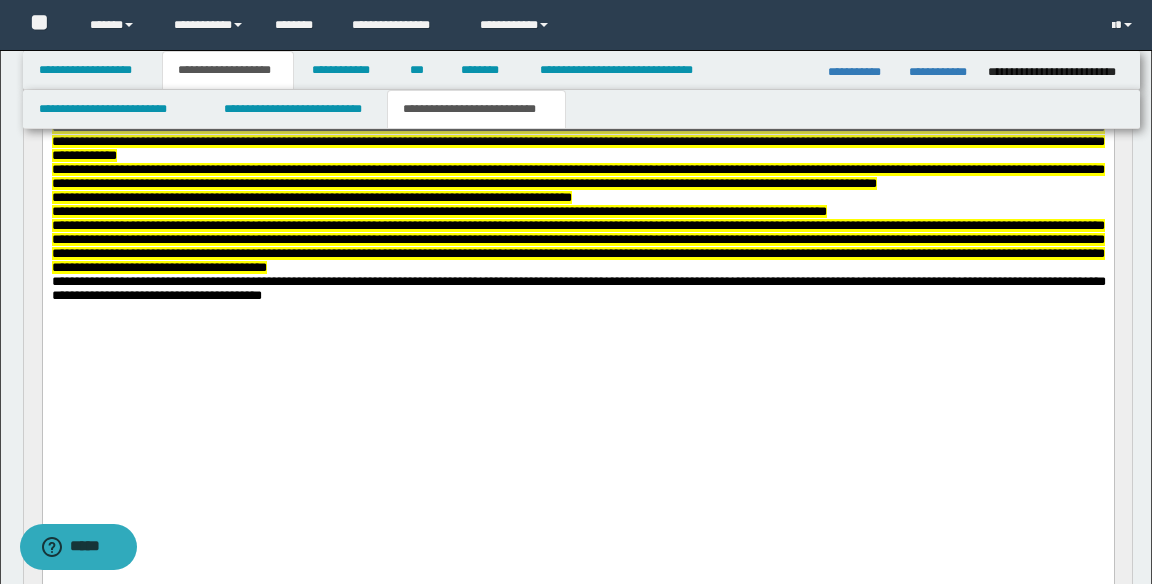 click on "**********" at bounding box center (578, 292) 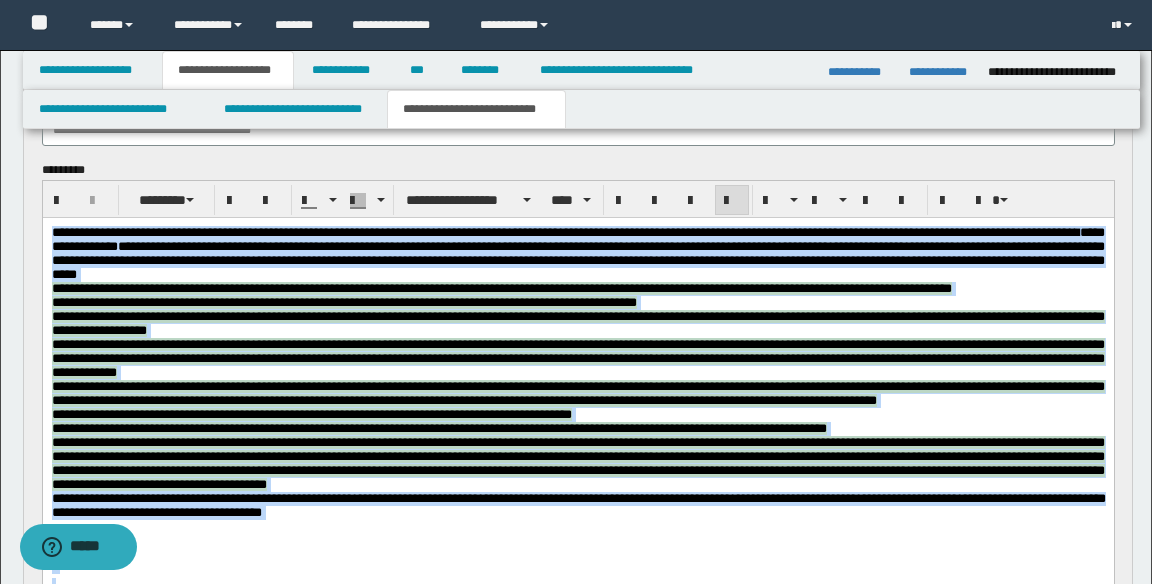 scroll, scrollTop: 200, scrollLeft: 0, axis: vertical 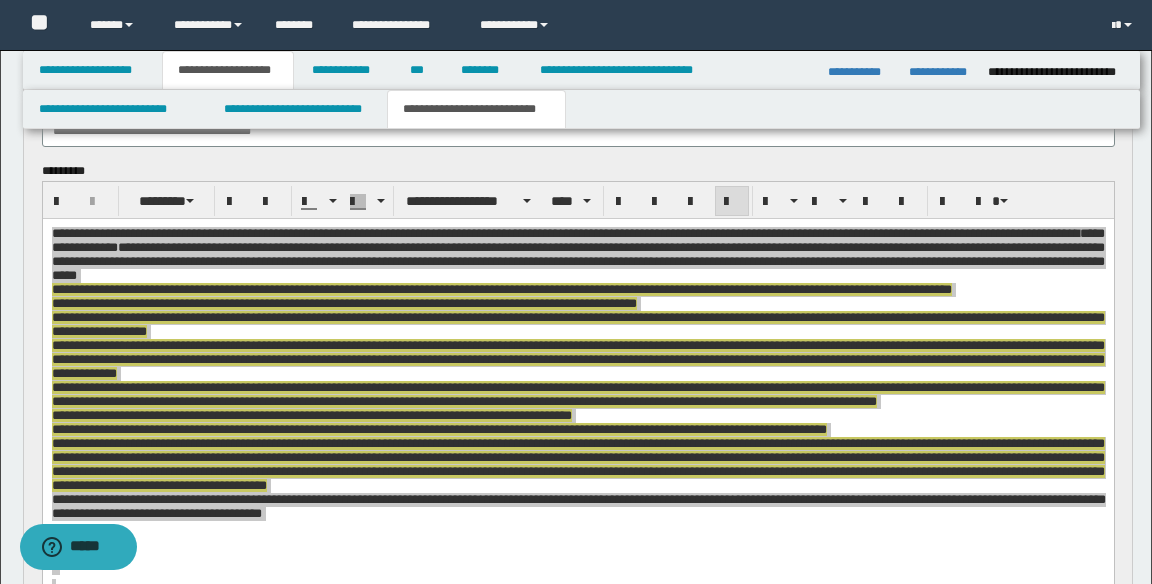 click on "**********" at bounding box center (576, 833) 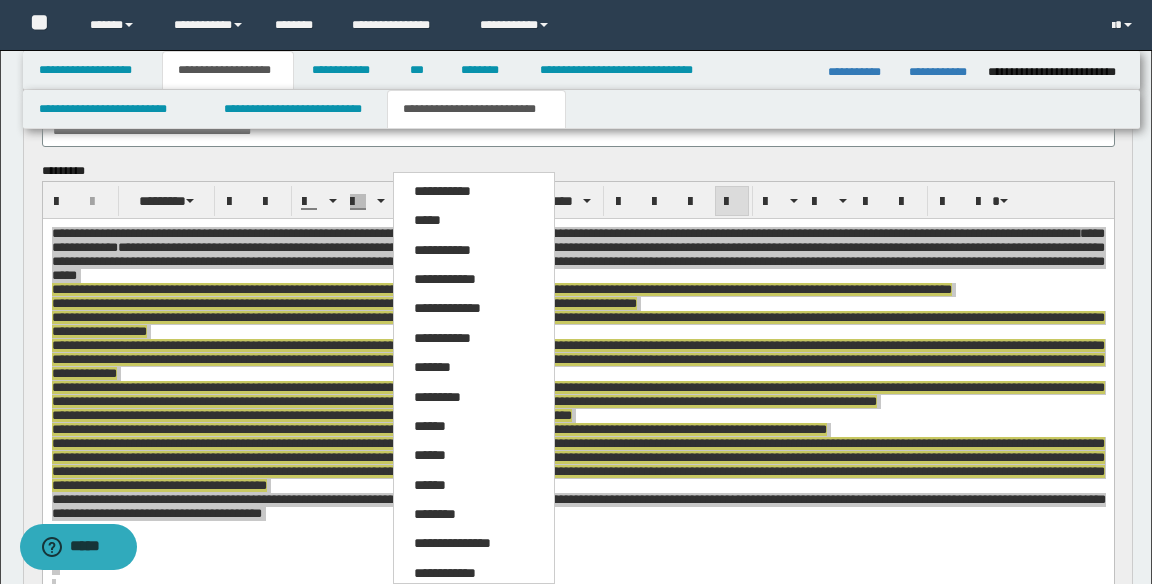 click on "*****" at bounding box center (427, 220) 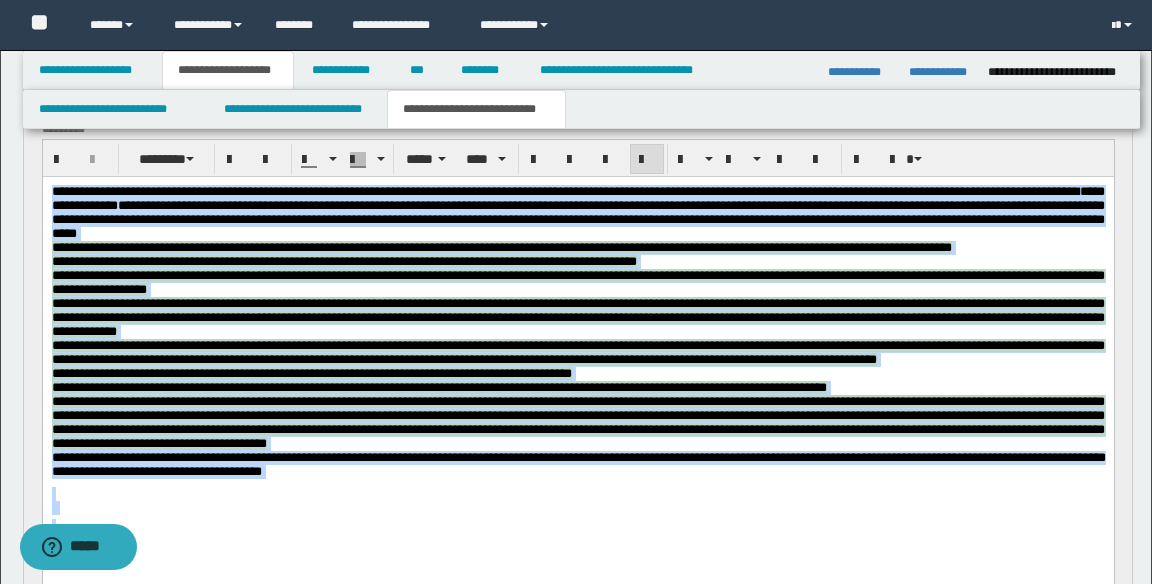 scroll, scrollTop: 236, scrollLeft: 0, axis: vertical 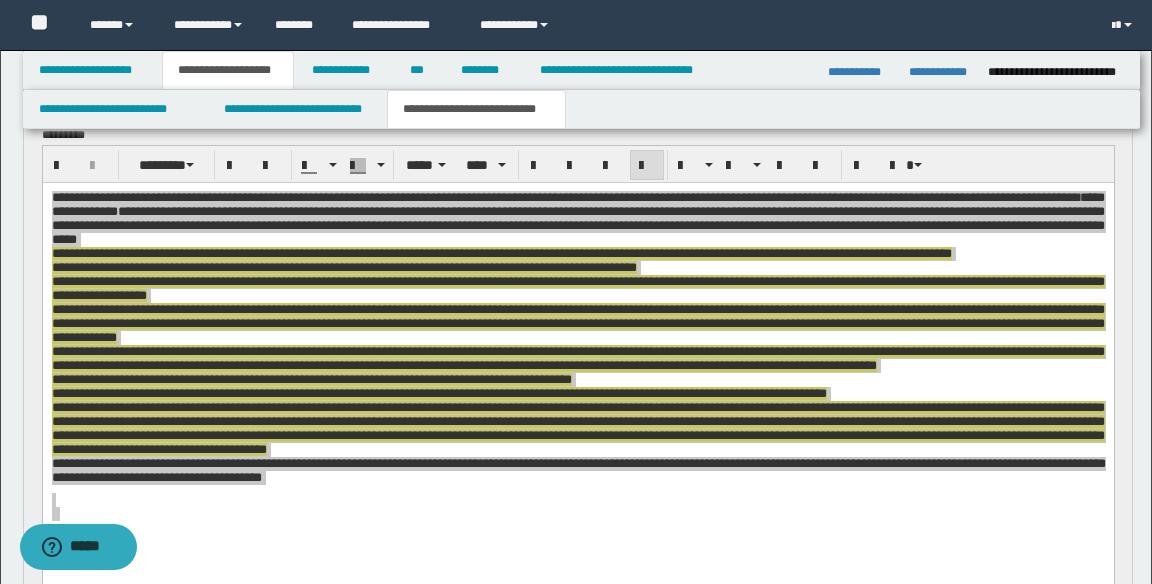 click on "**********" at bounding box center (578, 437) 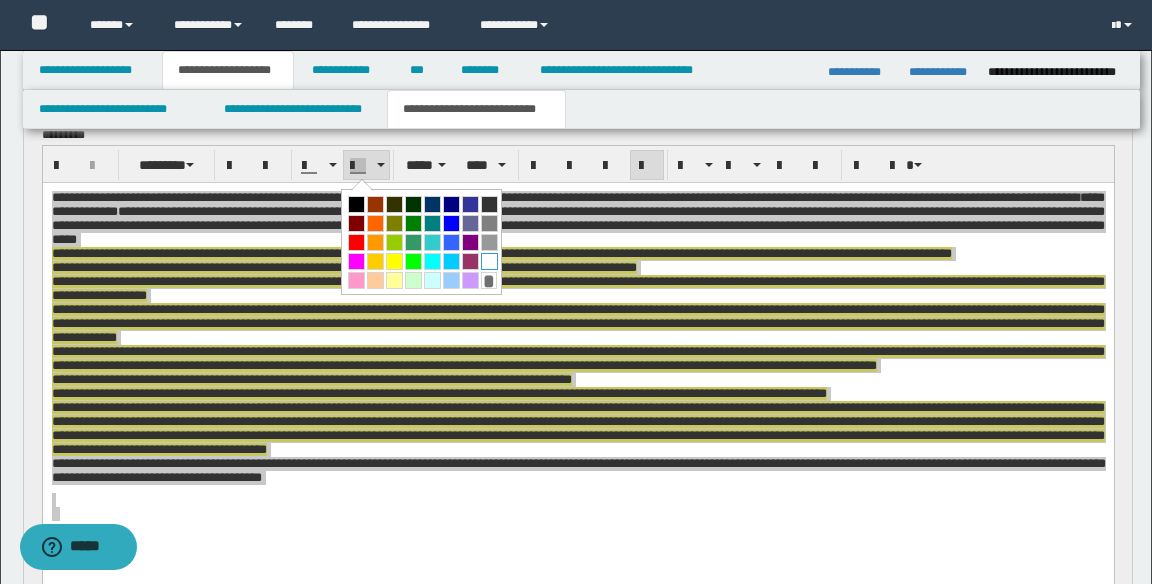 click at bounding box center (489, 261) 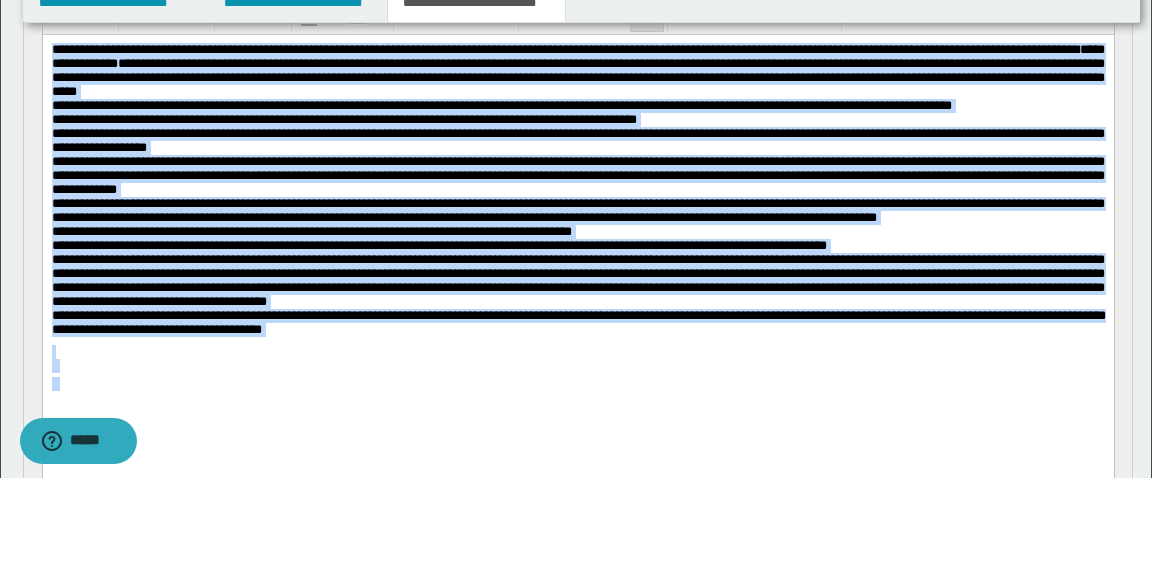 scroll, scrollTop: 385, scrollLeft: 0, axis: vertical 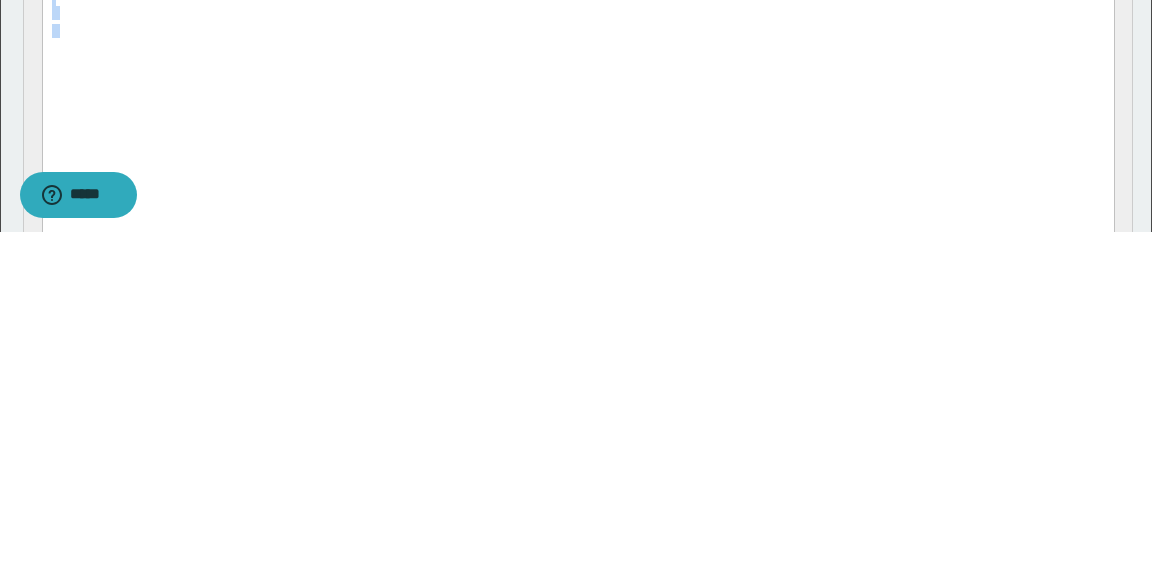 click at bounding box center [578, 33] 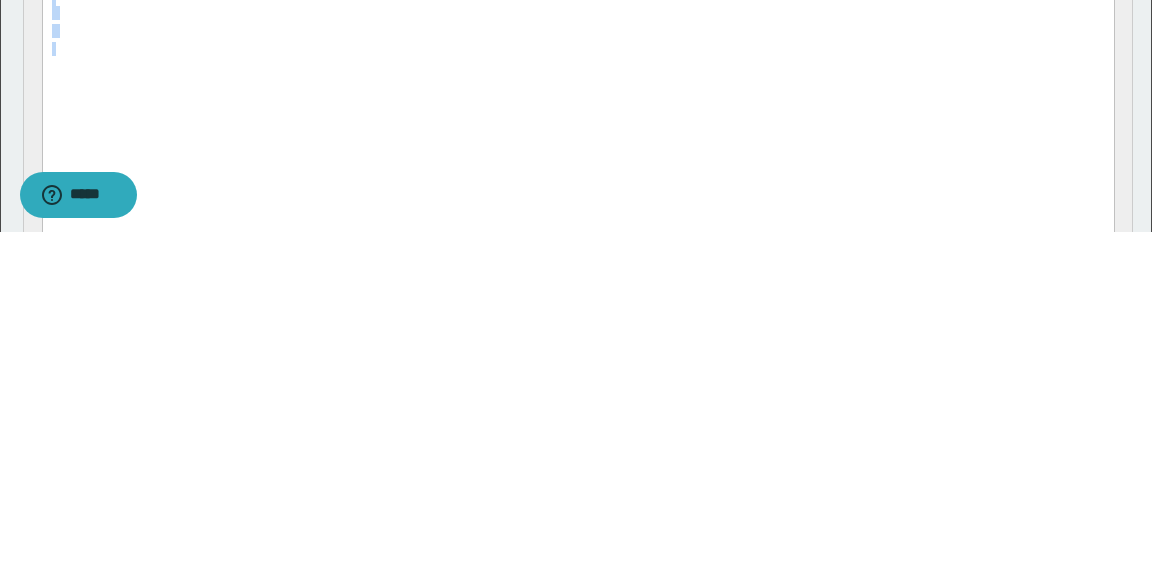 click at bounding box center (578, 33) 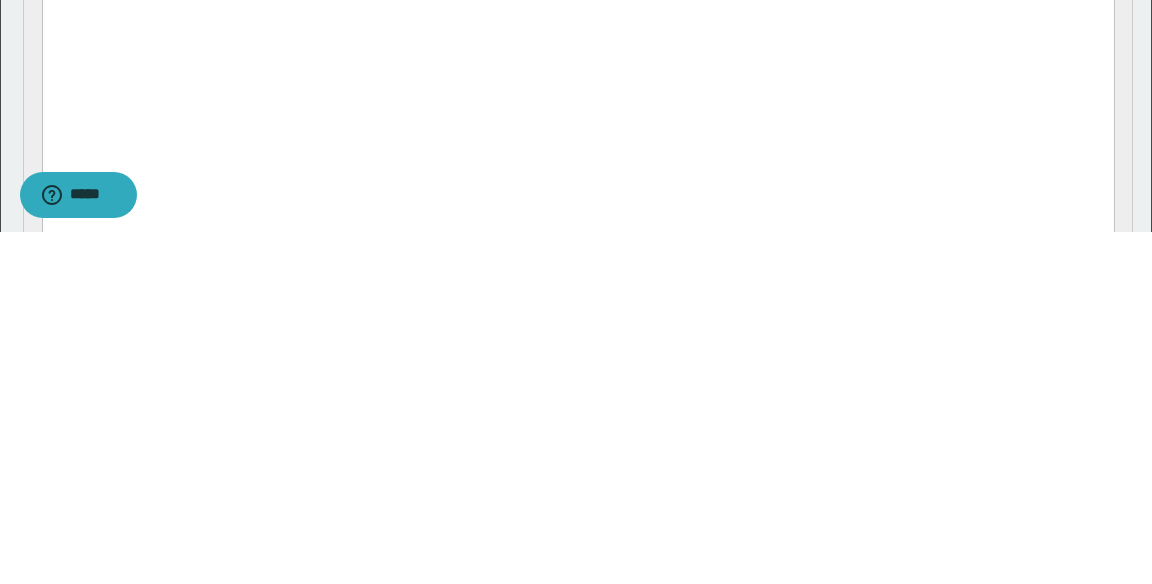 scroll, scrollTop: 385, scrollLeft: 0, axis: vertical 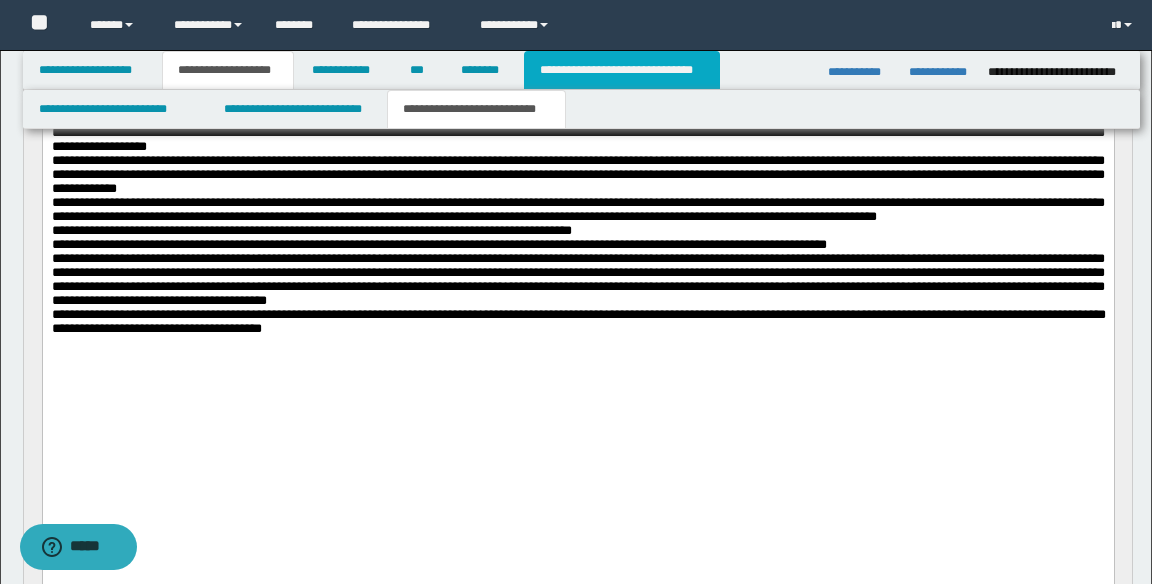 click on "**********" at bounding box center (622, 70) 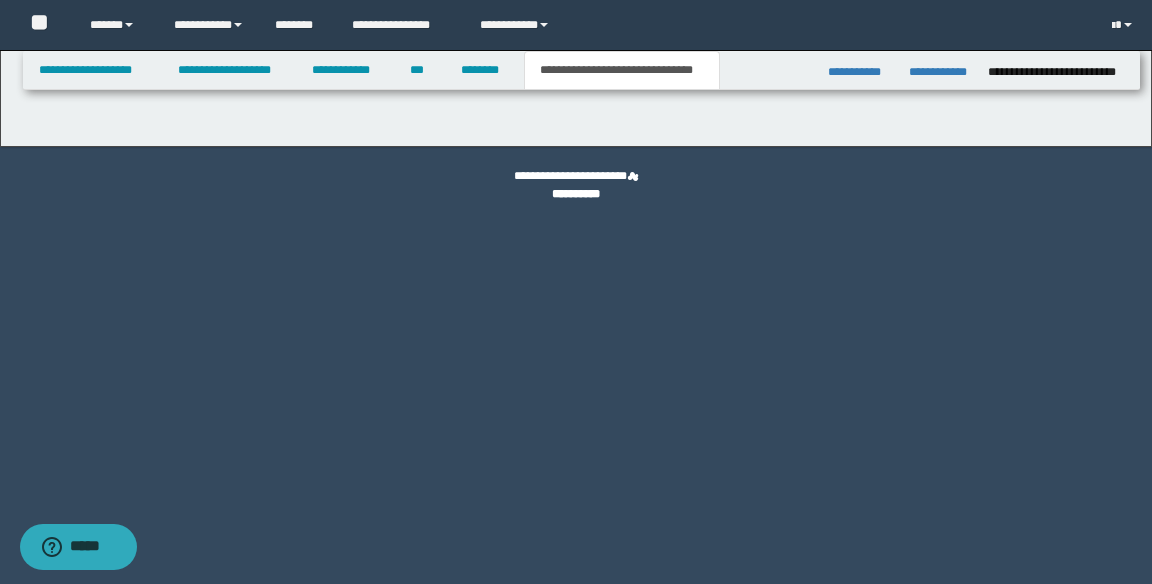 scroll, scrollTop: 0, scrollLeft: 0, axis: both 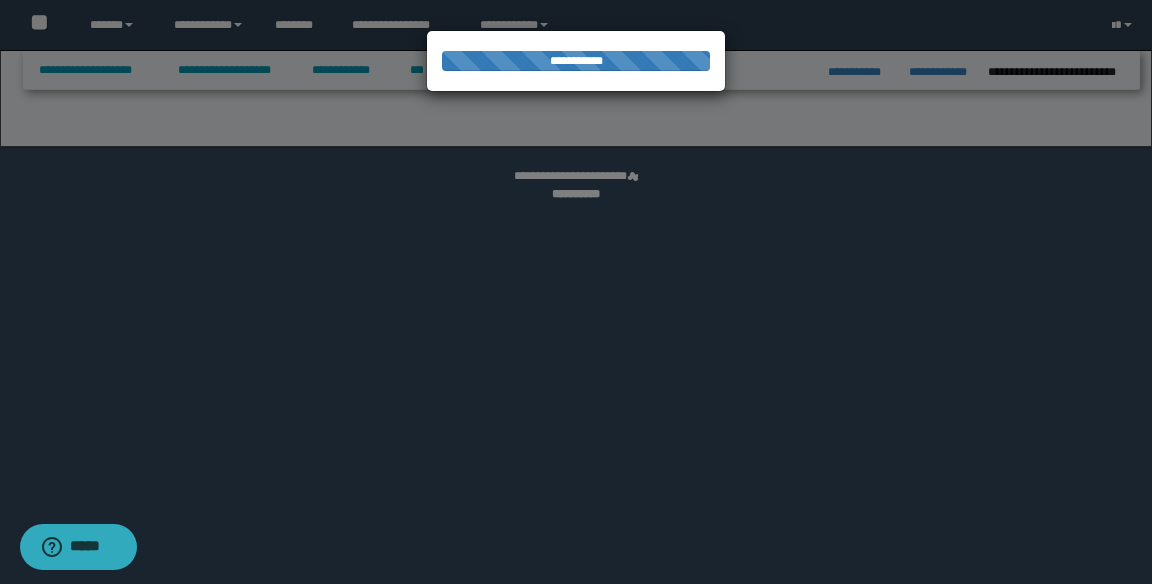 select on "*" 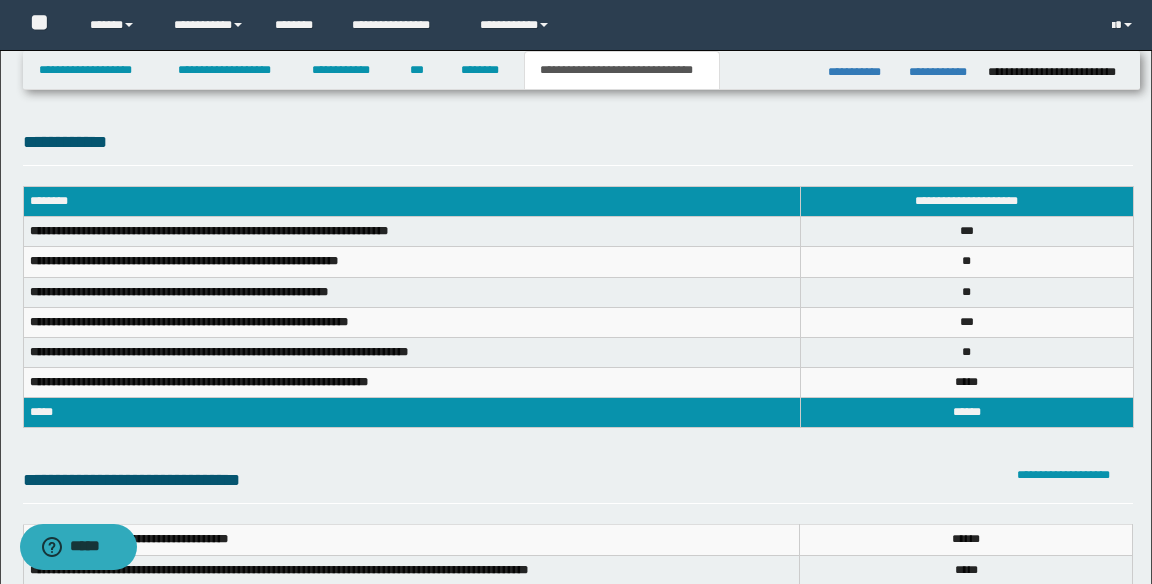 scroll, scrollTop: 0, scrollLeft: 0, axis: both 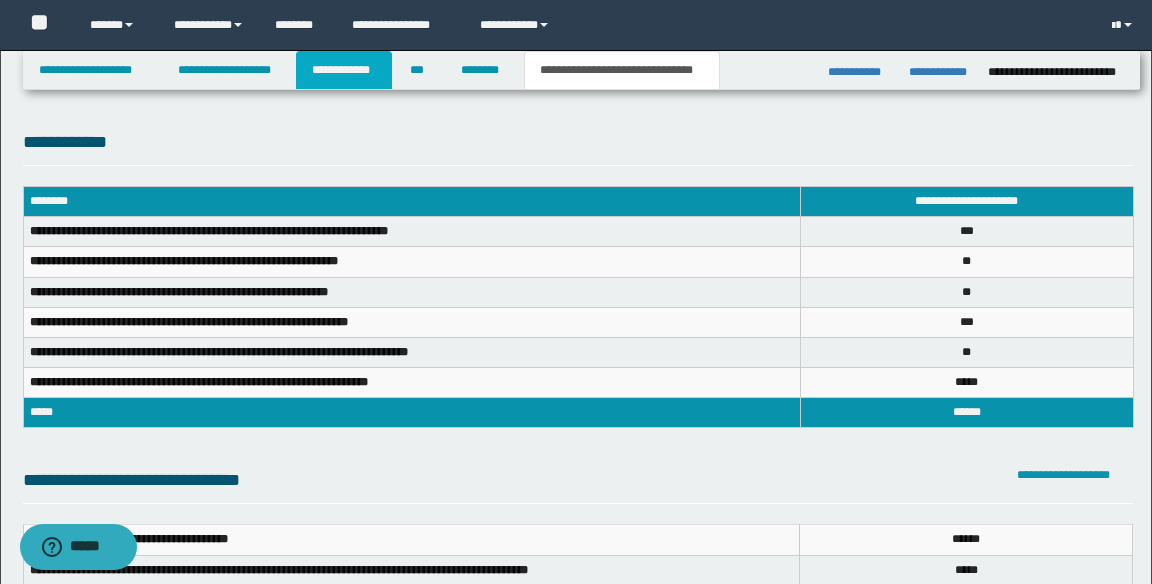 click on "**********" at bounding box center (344, 70) 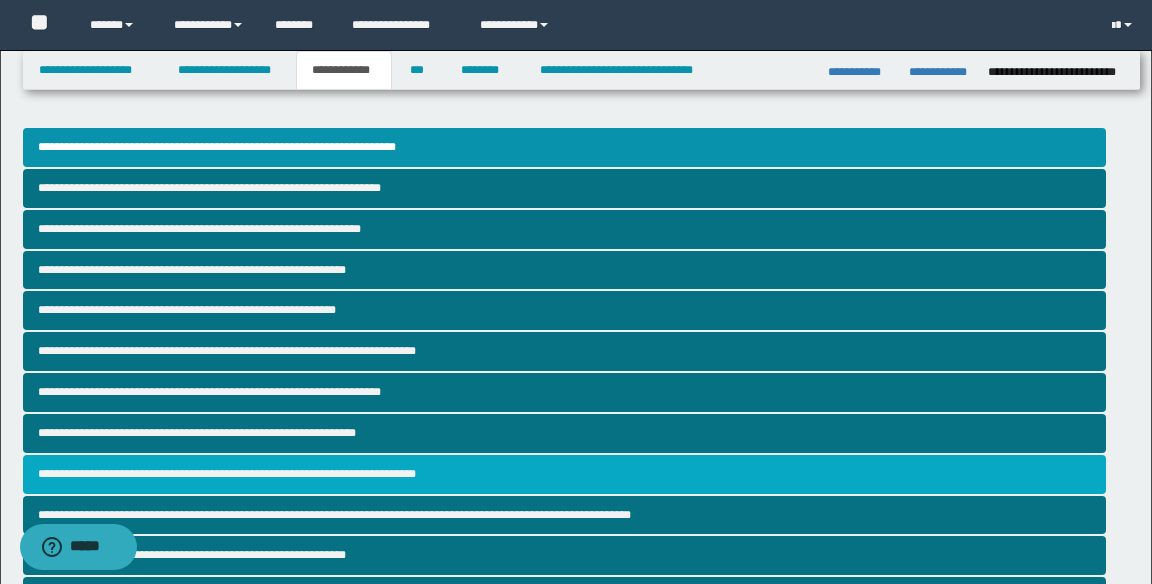 click on "**********" at bounding box center (565, 474) 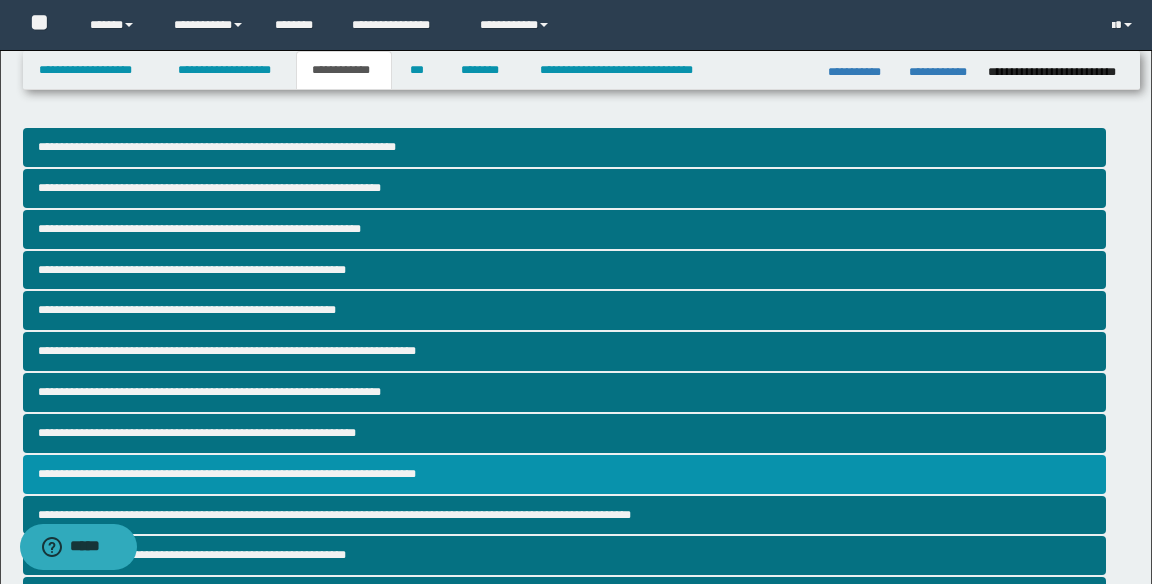 click on "**********" at bounding box center [565, 474] 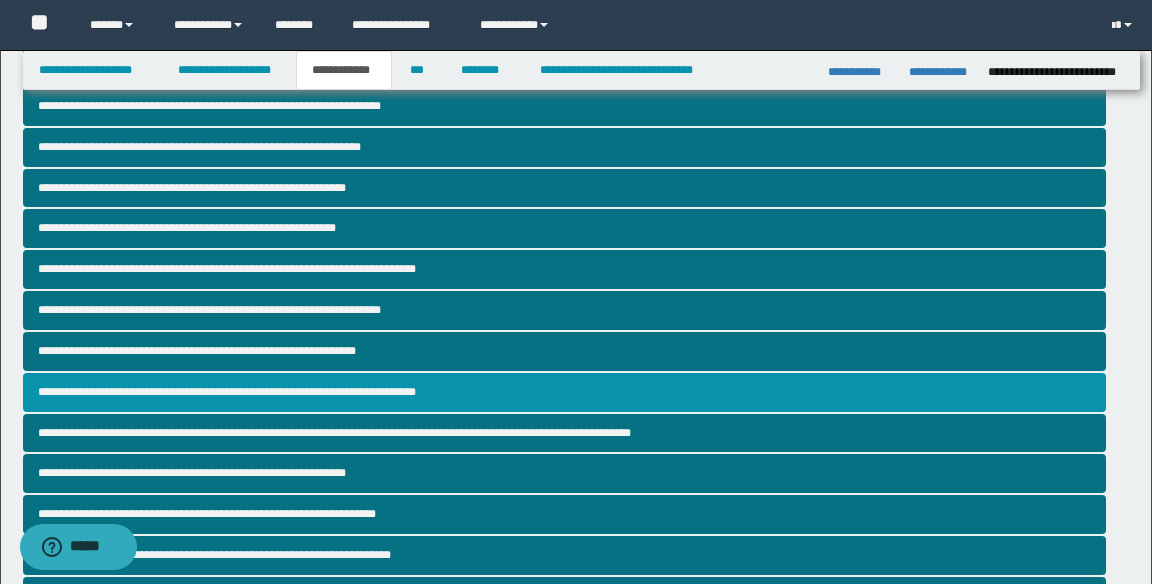 scroll, scrollTop: 0, scrollLeft: 0, axis: both 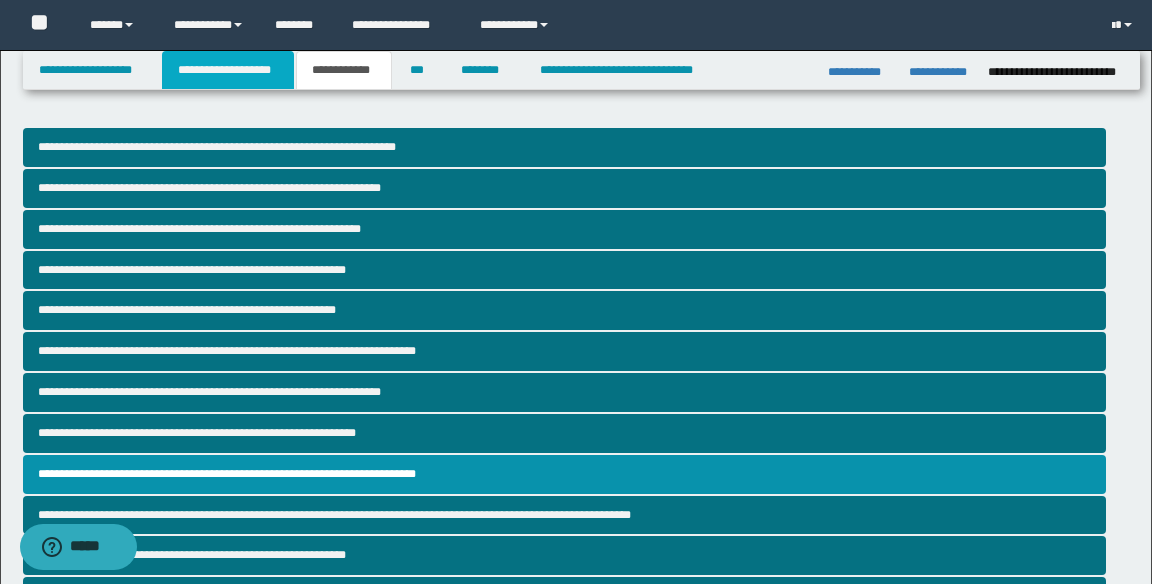 click on "**********" at bounding box center [228, 70] 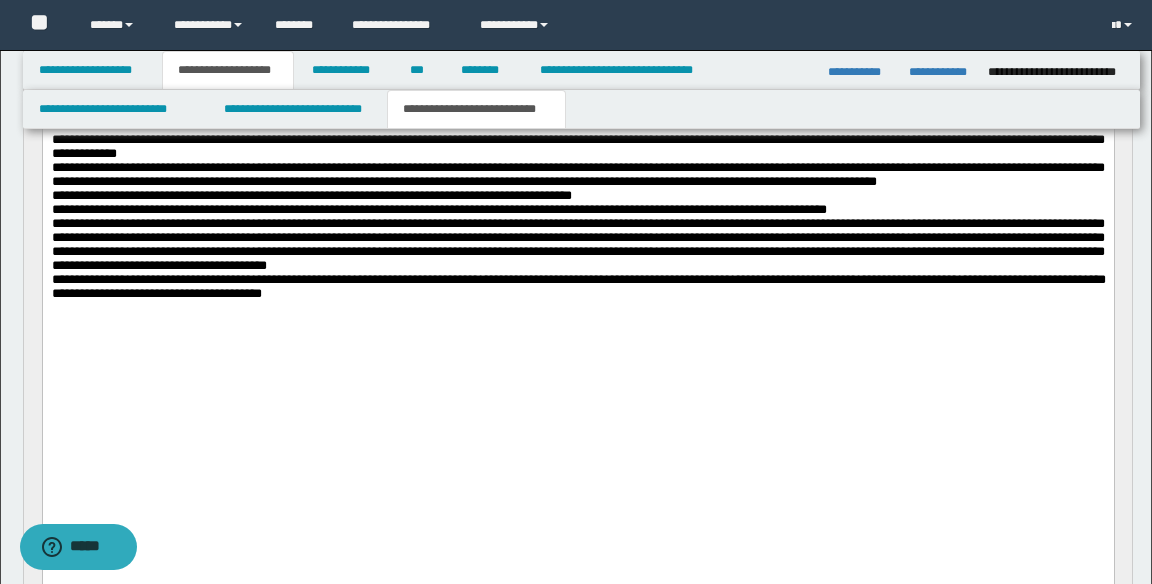 scroll, scrollTop: 422, scrollLeft: 0, axis: vertical 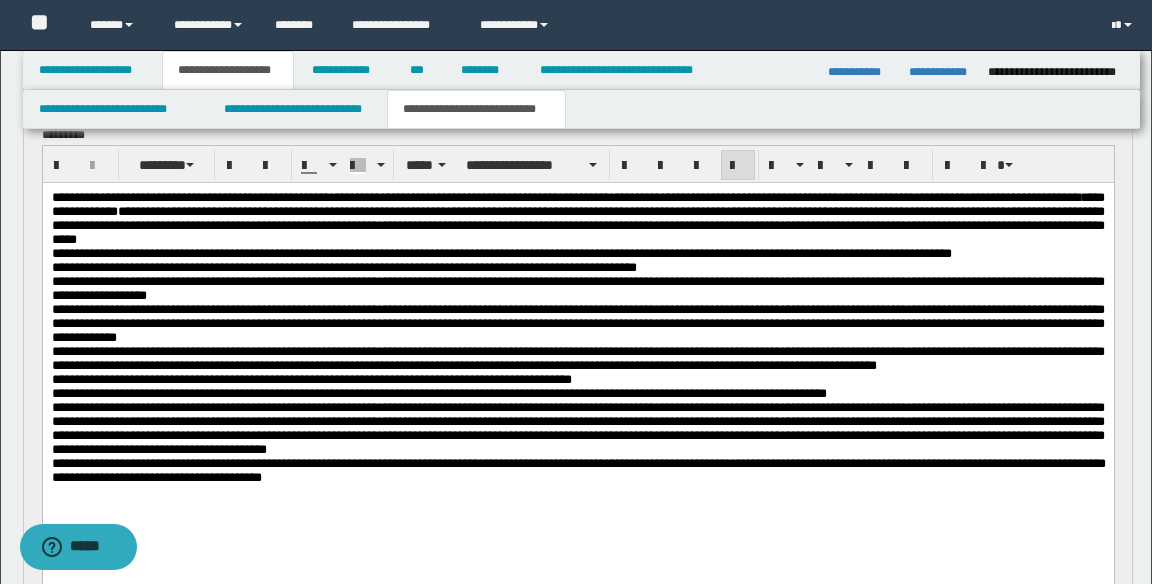 click on "**********" at bounding box center [577, 288] 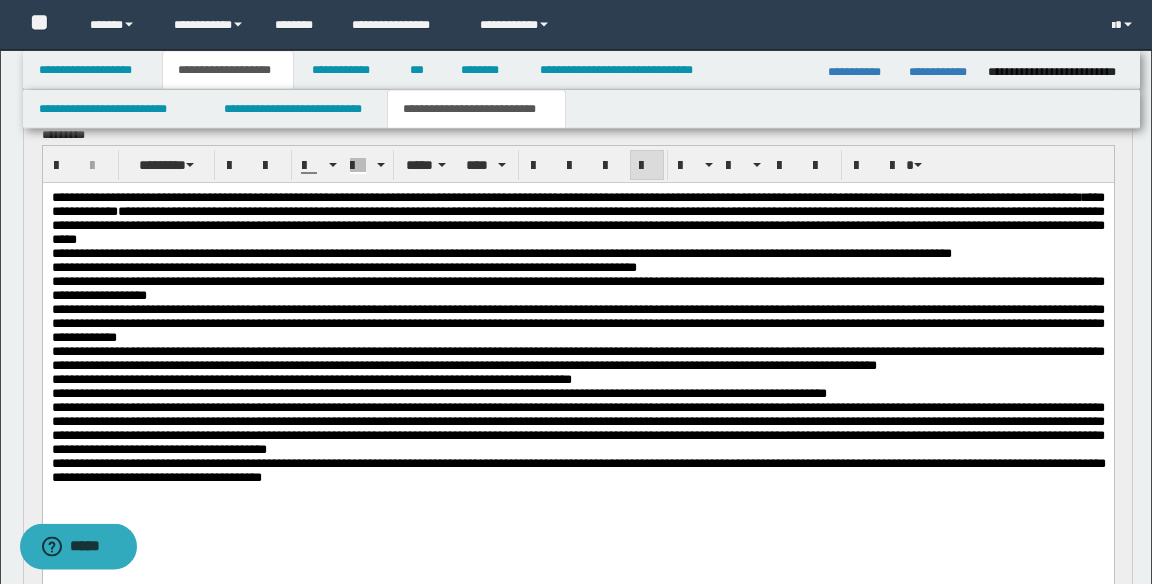 scroll, scrollTop: 236, scrollLeft: 0, axis: vertical 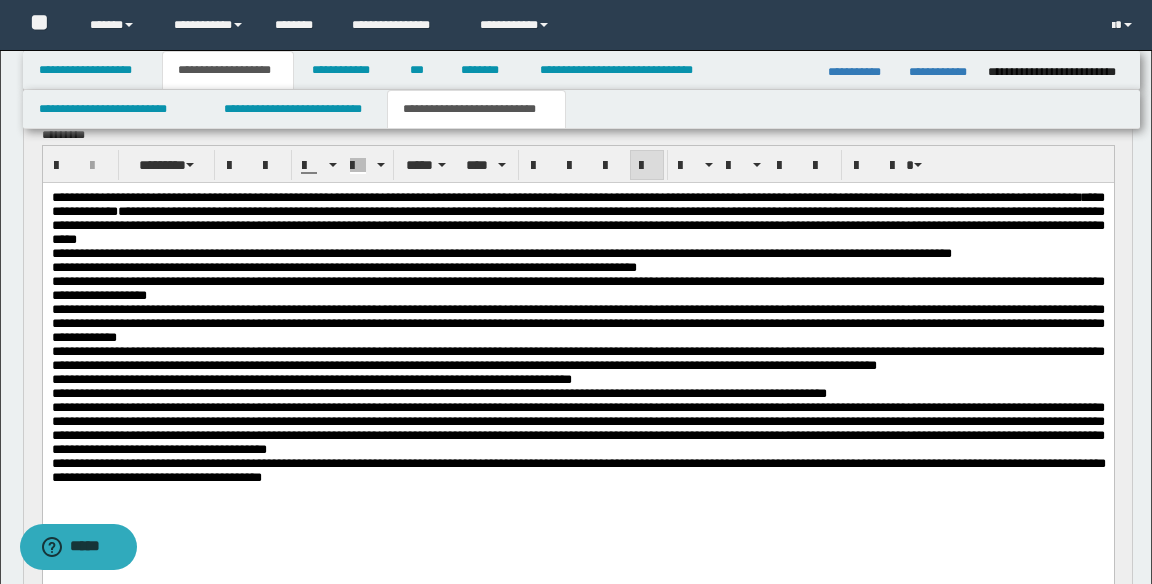 click on "**********" at bounding box center [577, 224] 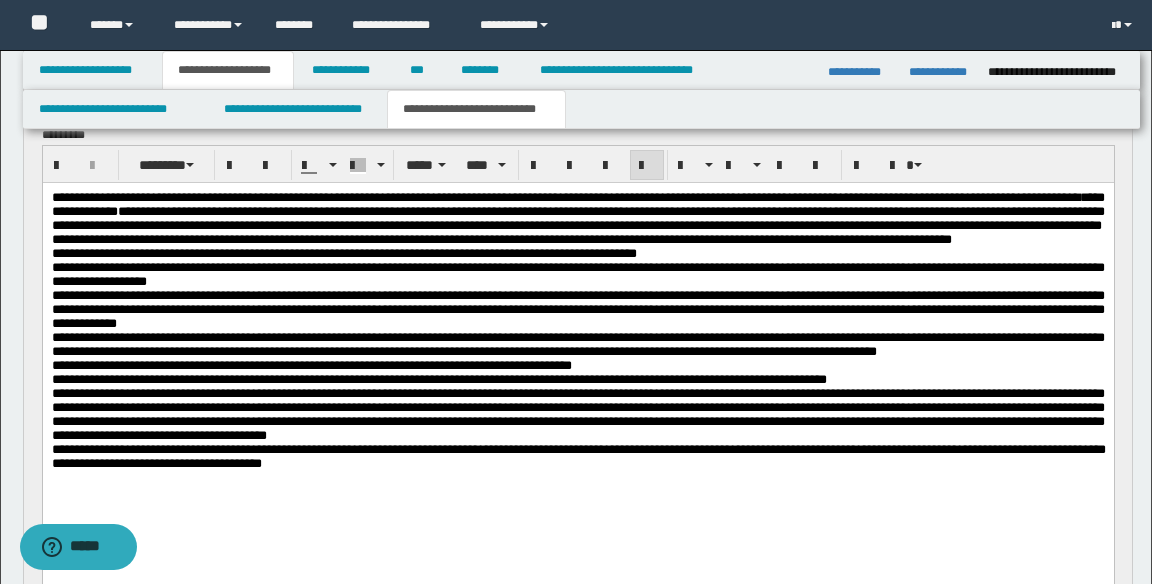 click on "**********" at bounding box center [577, 217] 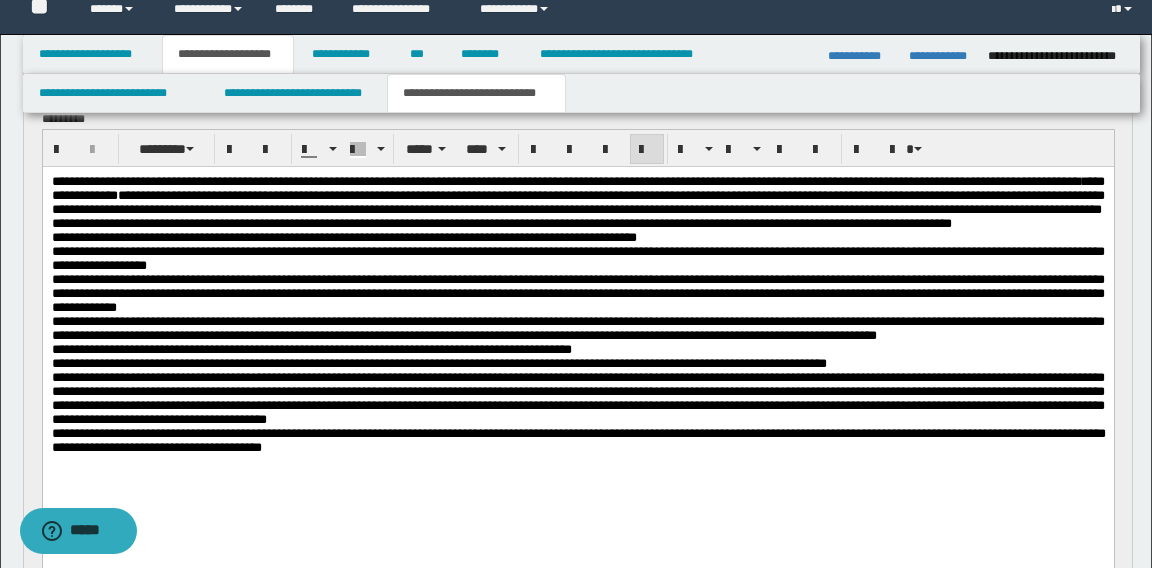 scroll, scrollTop: 236, scrollLeft: 0, axis: vertical 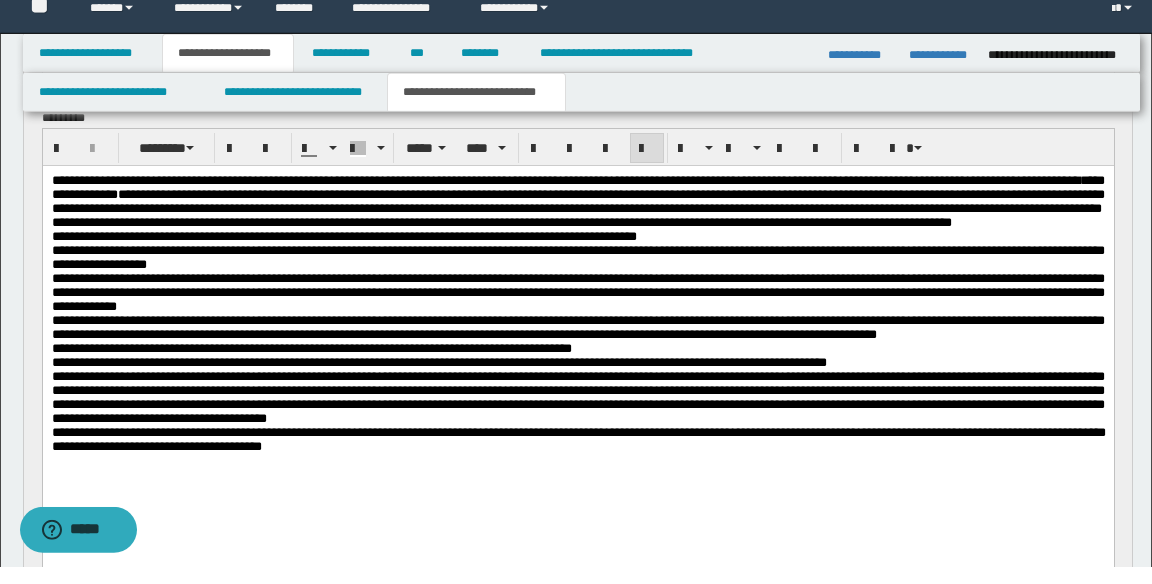 click on "**********" at bounding box center (577, 200) 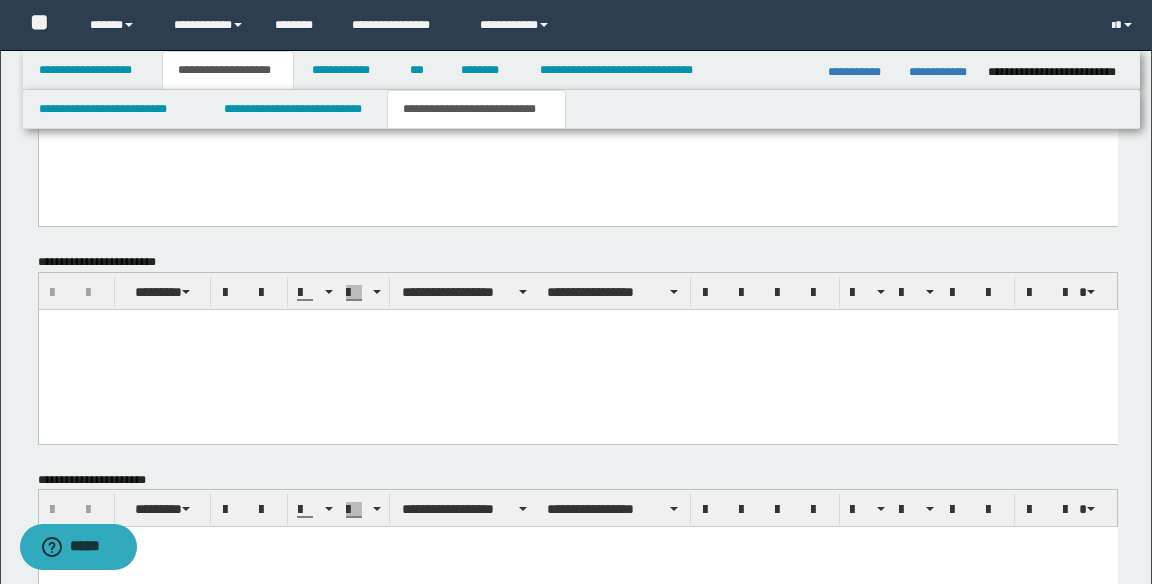 scroll, scrollTop: 1306, scrollLeft: 0, axis: vertical 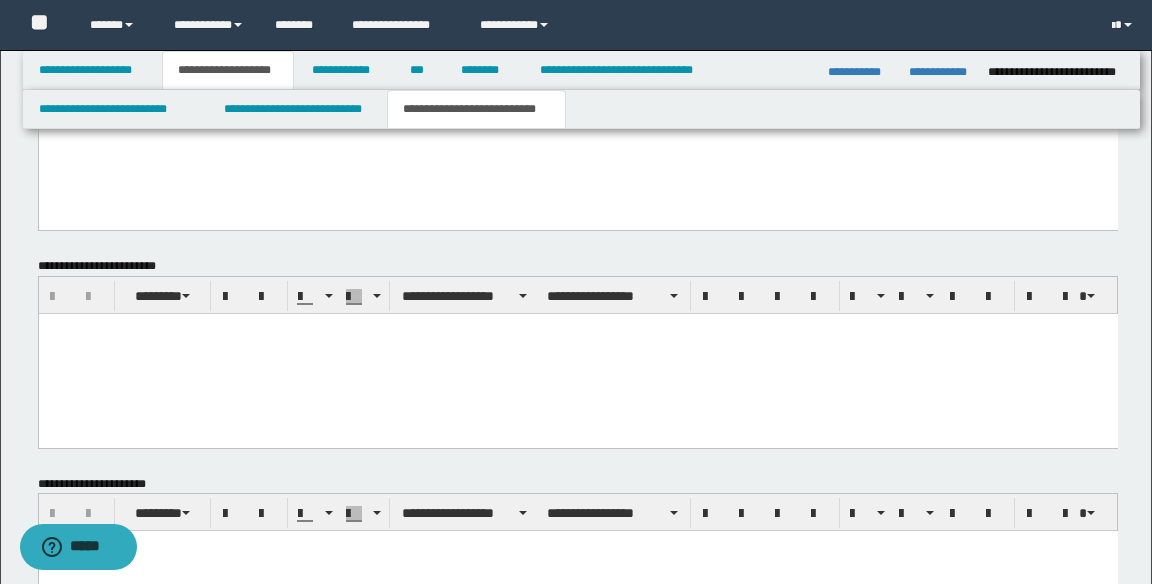 click at bounding box center [577, 353] 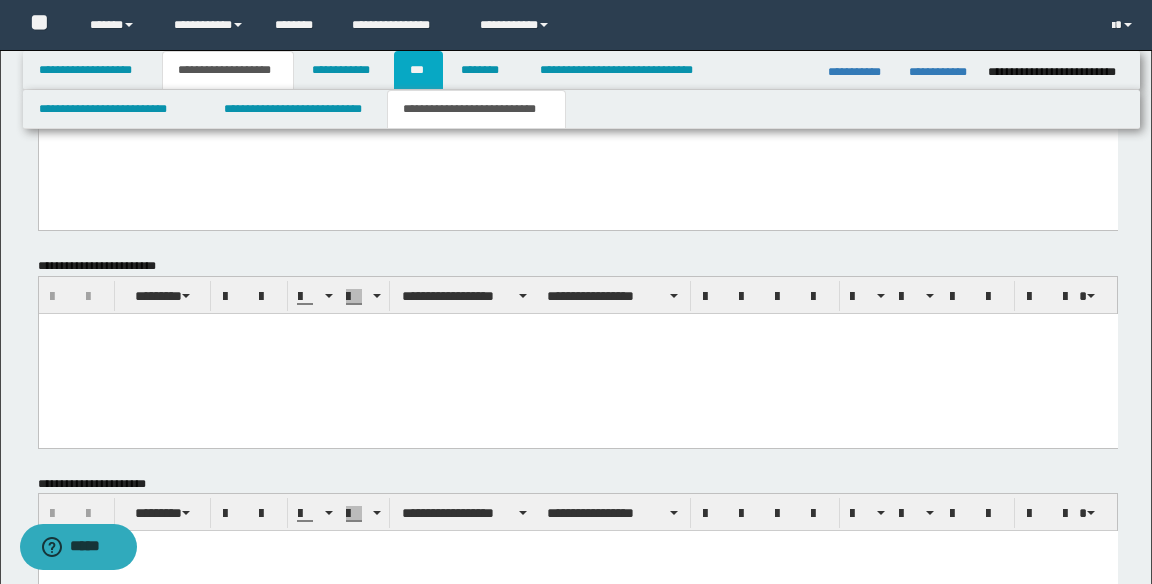 click on "***" at bounding box center (418, 70) 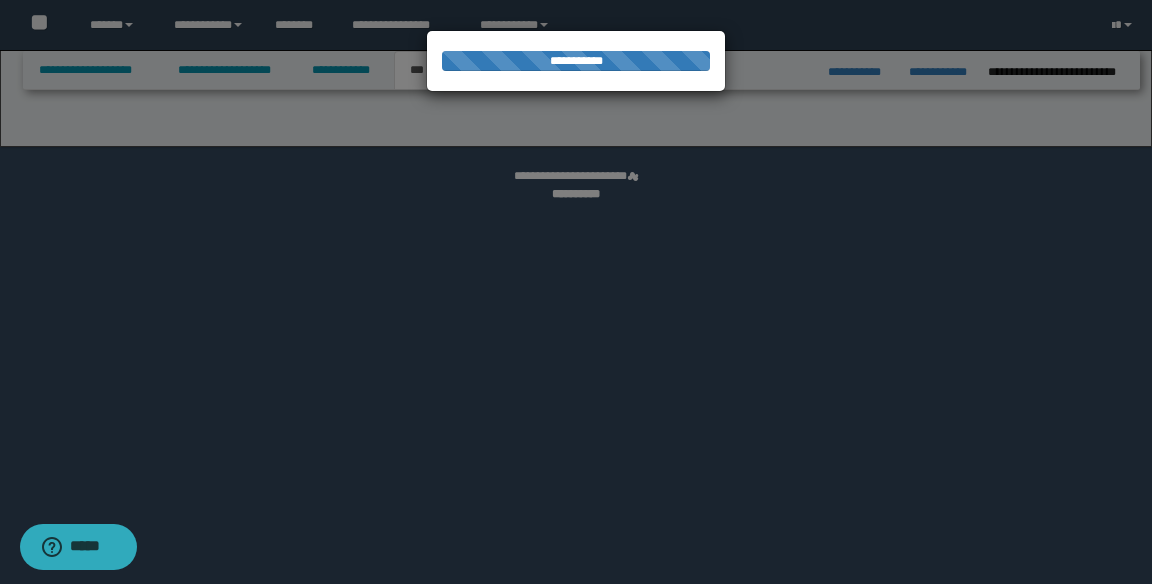 select on "**" 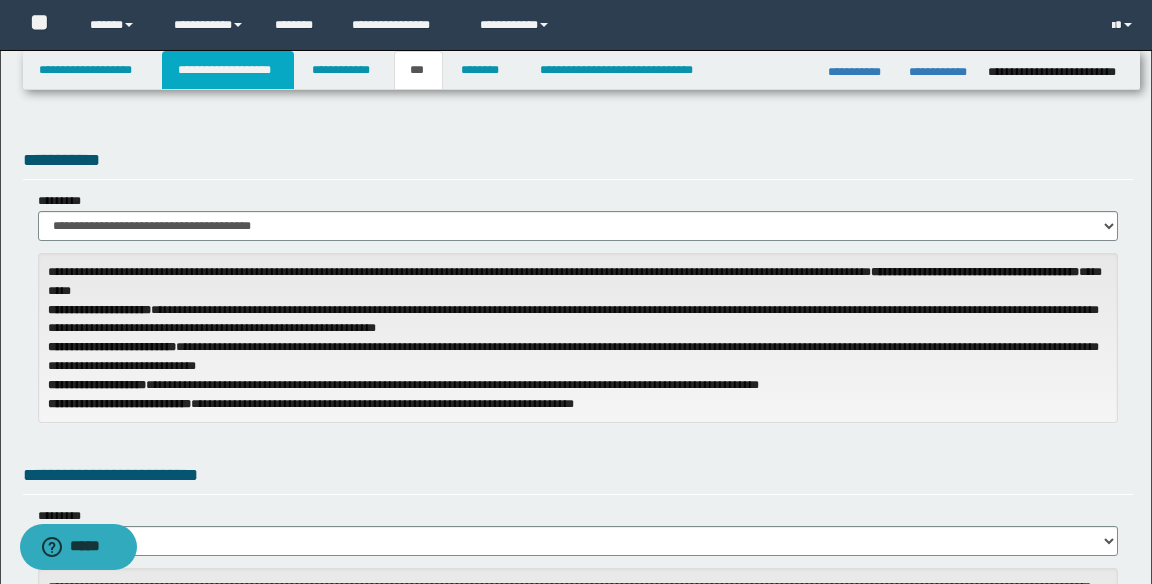 click on "**********" at bounding box center (228, 70) 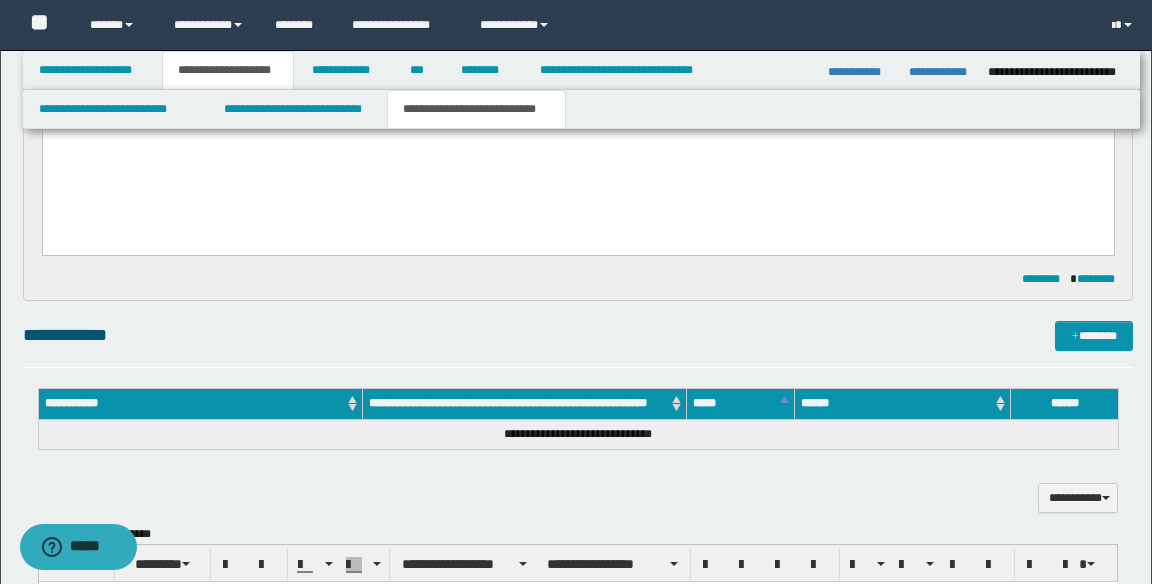 scroll, scrollTop: 822, scrollLeft: 0, axis: vertical 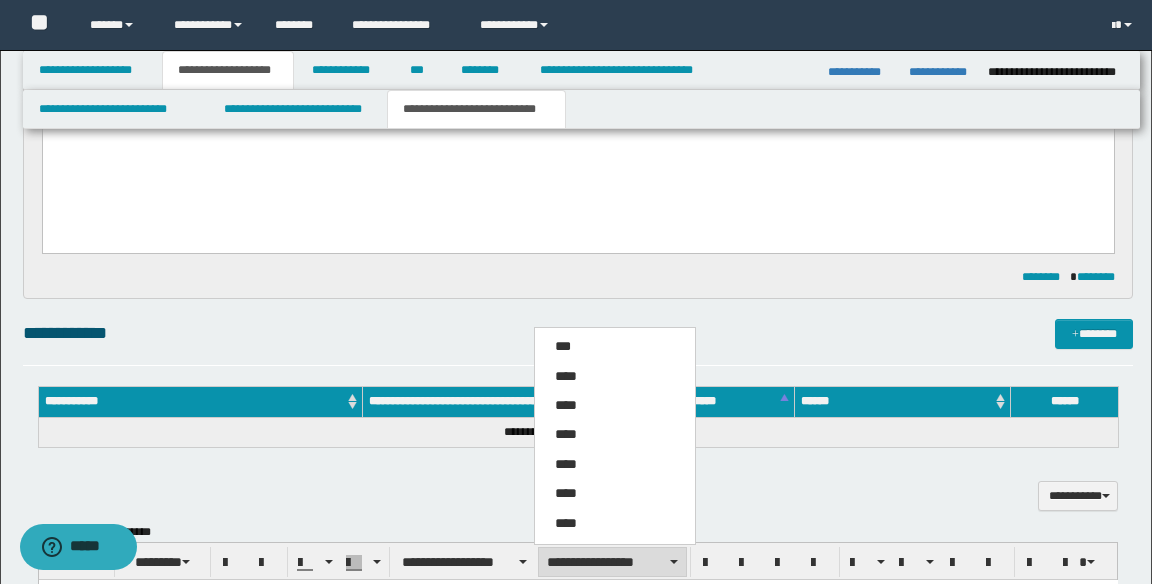 click at bounding box center (577, 619) 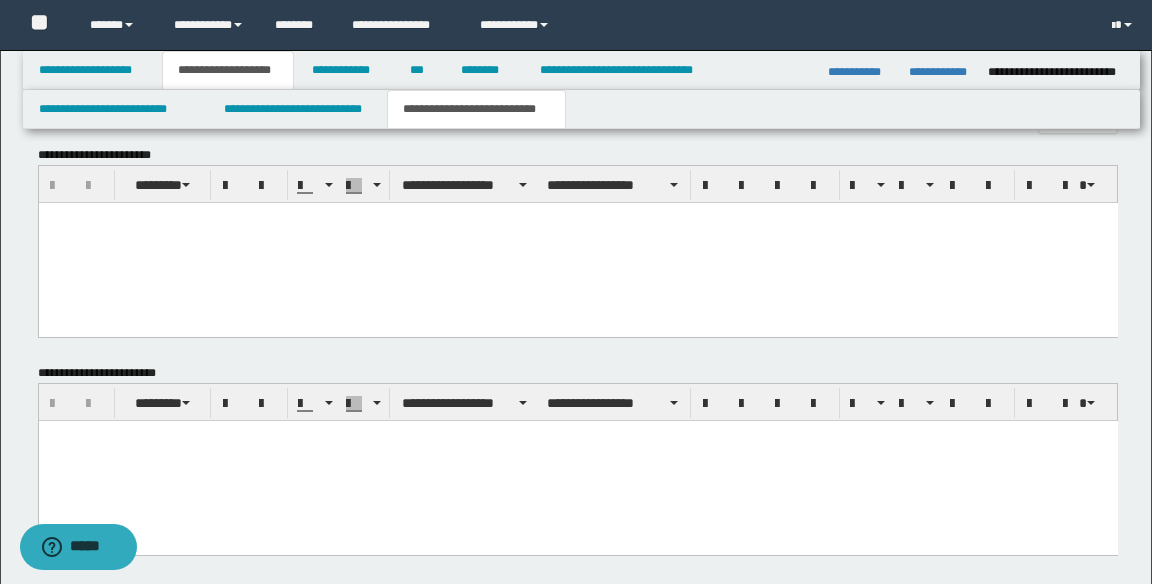 scroll, scrollTop: 1203, scrollLeft: 0, axis: vertical 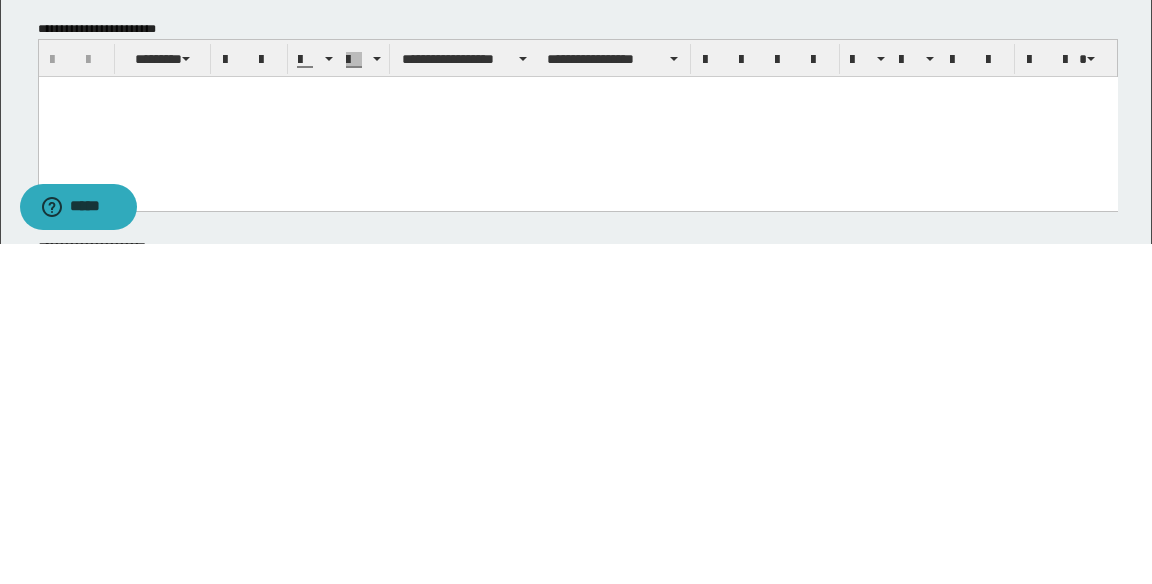type 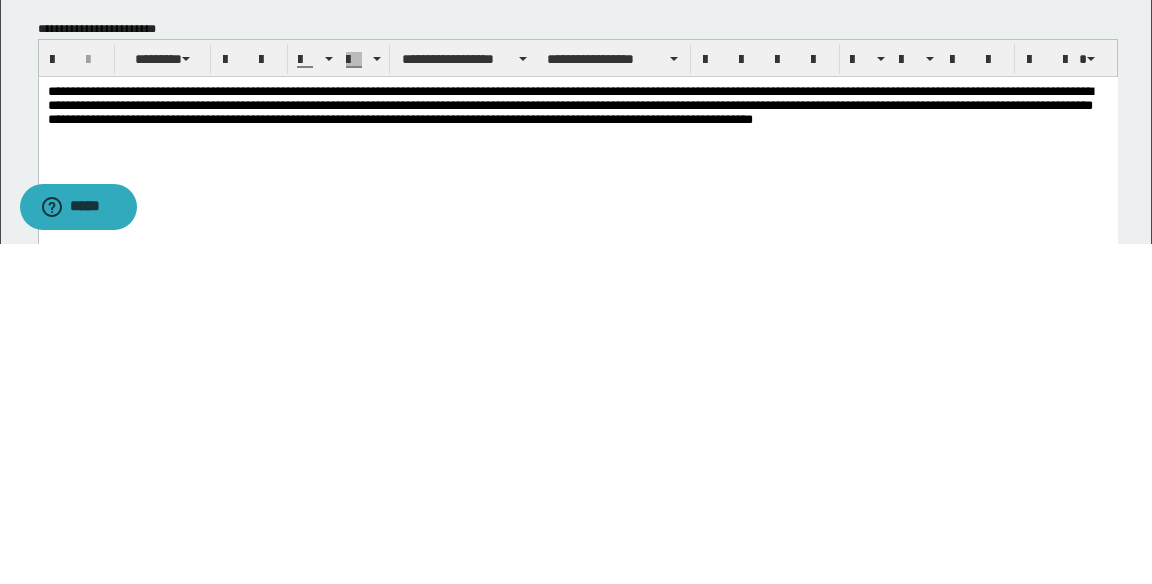 click on "**********" at bounding box center (577, 129) 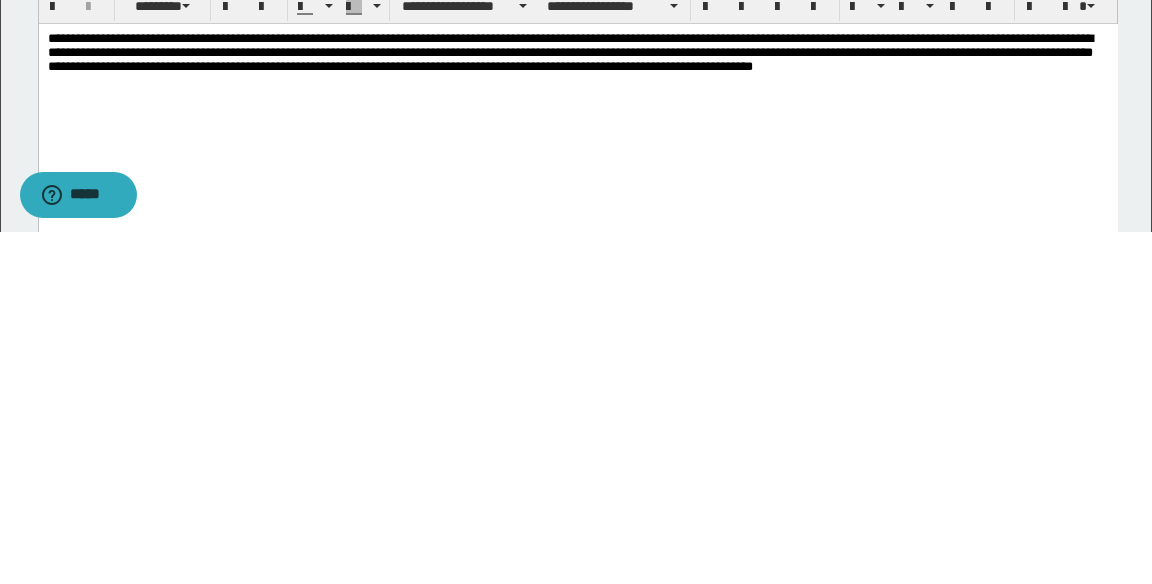 scroll, scrollTop: 1245, scrollLeft: 0, axis: vertical 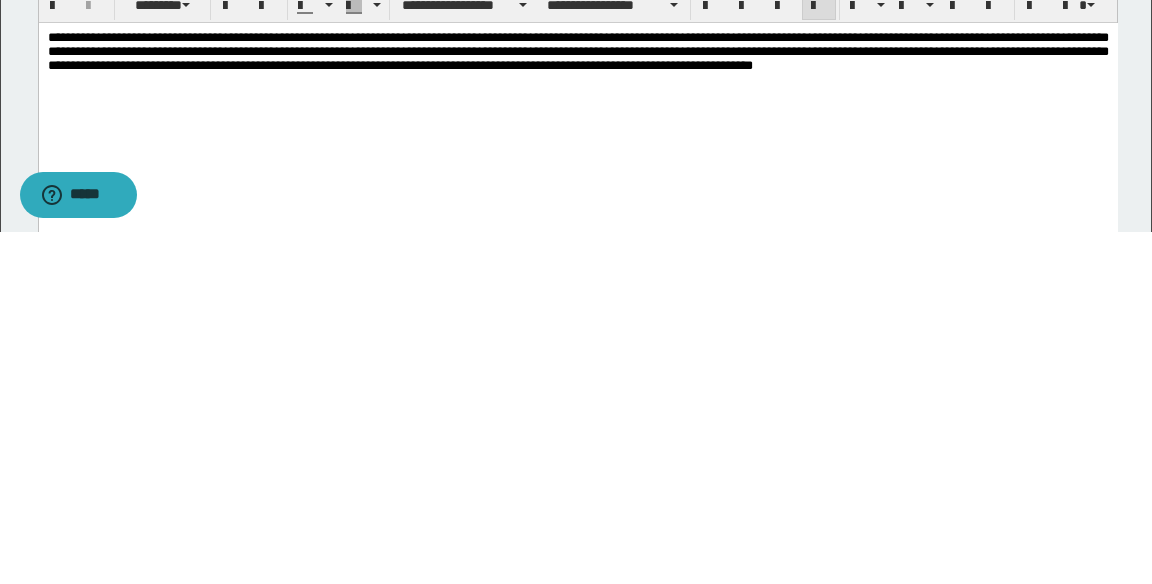 click on "**********" at bounding box center [577, 75] 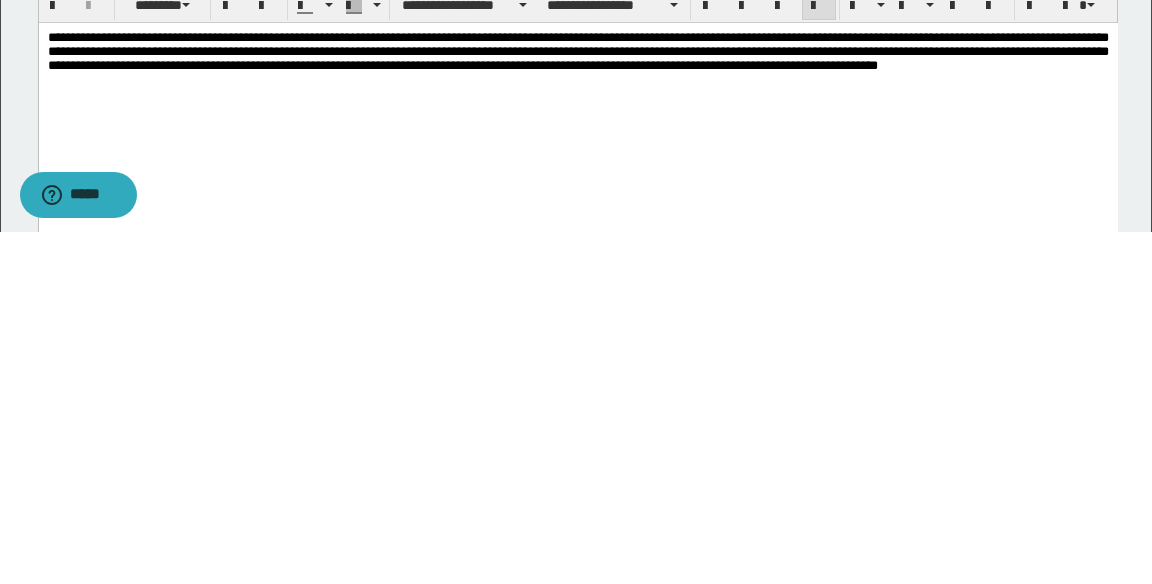 click on "**********" at bounding box center [577, 75] 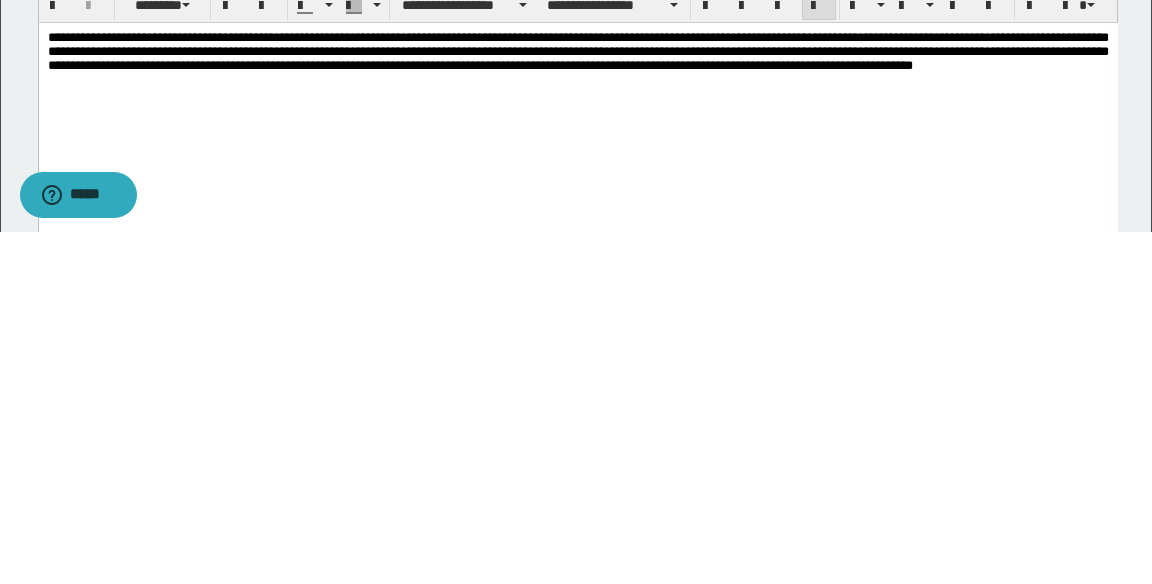 click on "**********" at bounding box center [577, 75] 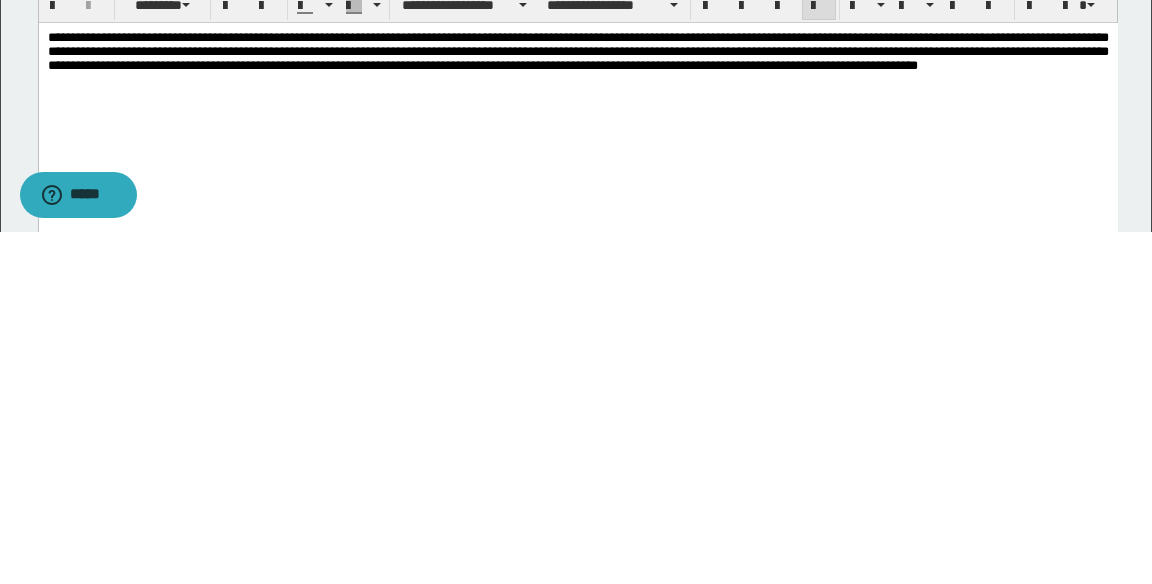 click on "**********" at bounding box center (577, 75) 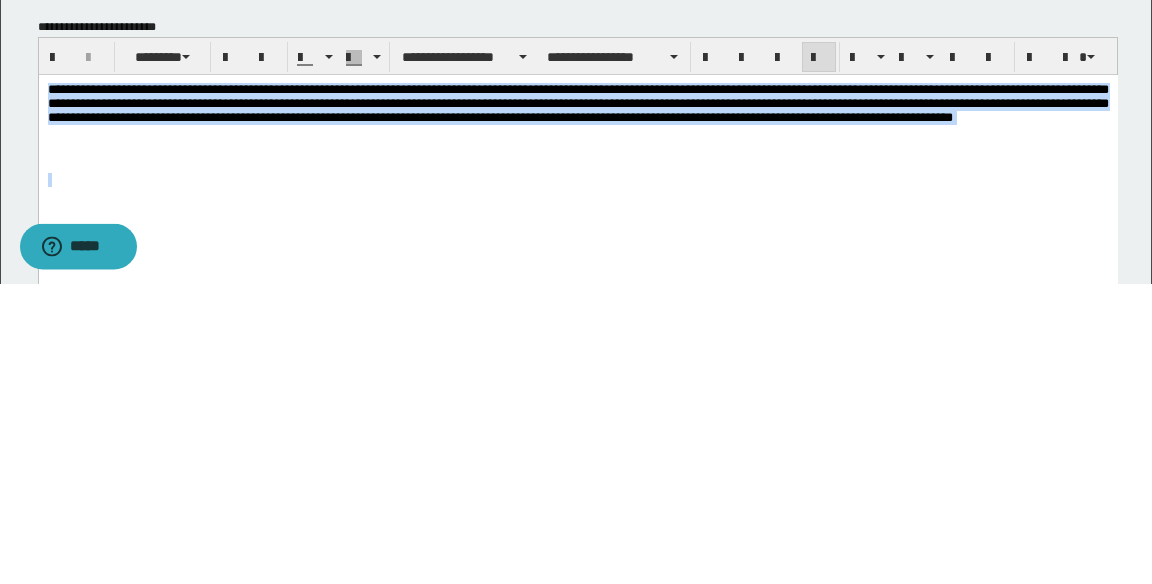 scroll, scrollTop: 1245, scrollLeft: 0, axis: vertical 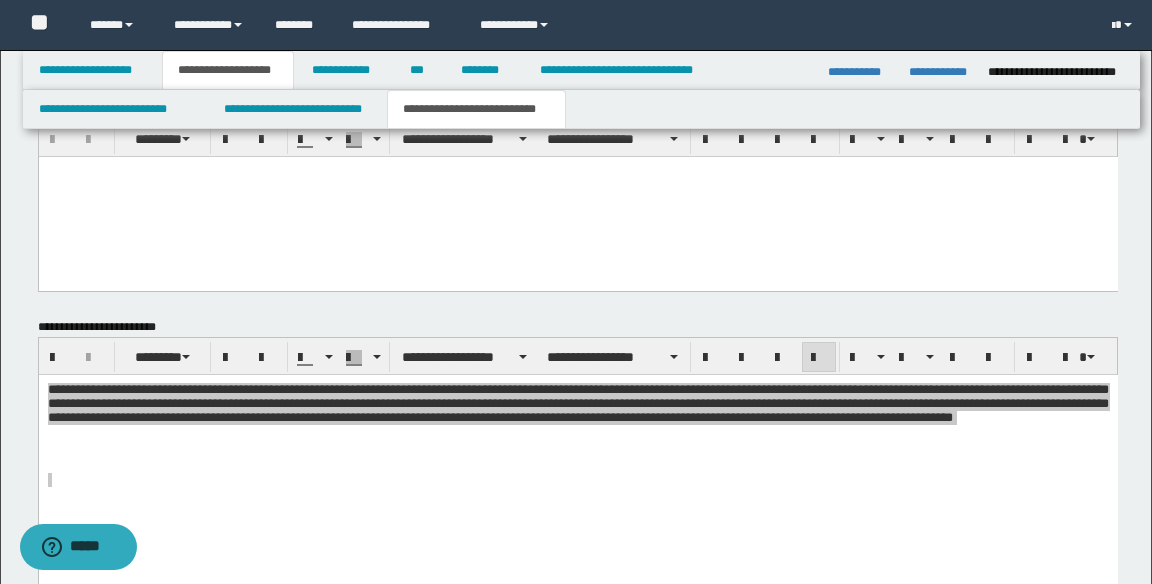 click on "**********" at bounding box center [576, -158] 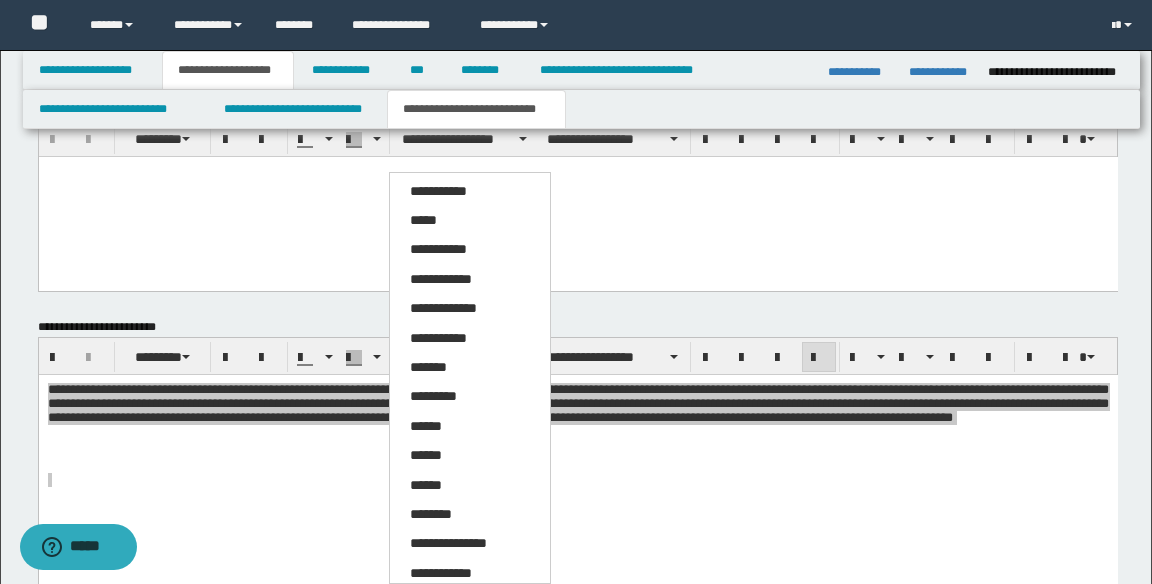 click on "*****" at bounding box center [423, 220] 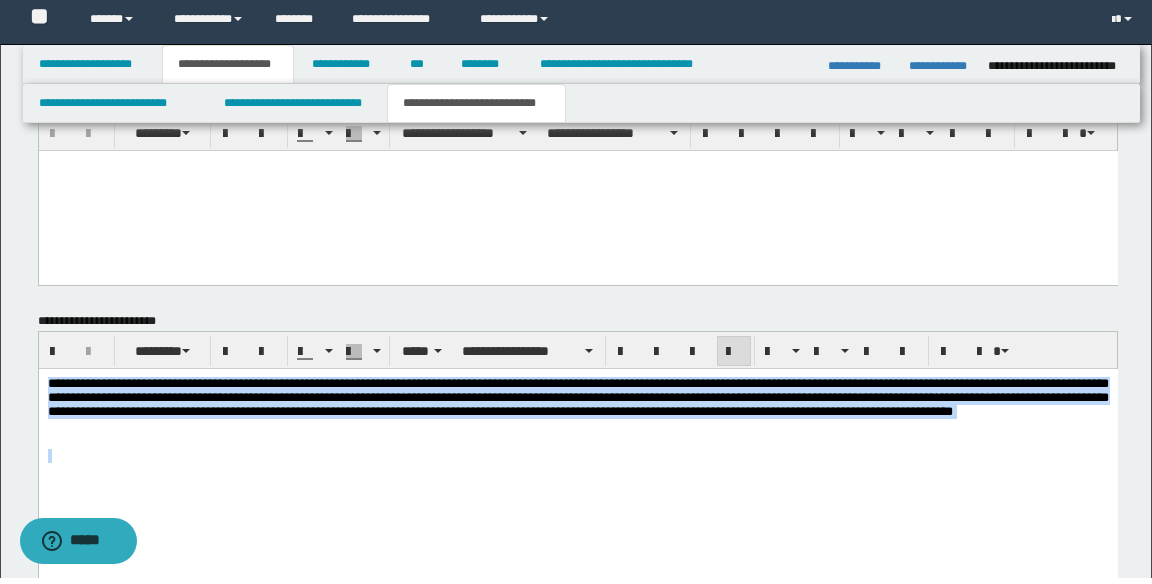 scroll, scrollTop: 1245, scrollLeft: 0, axis: vertical 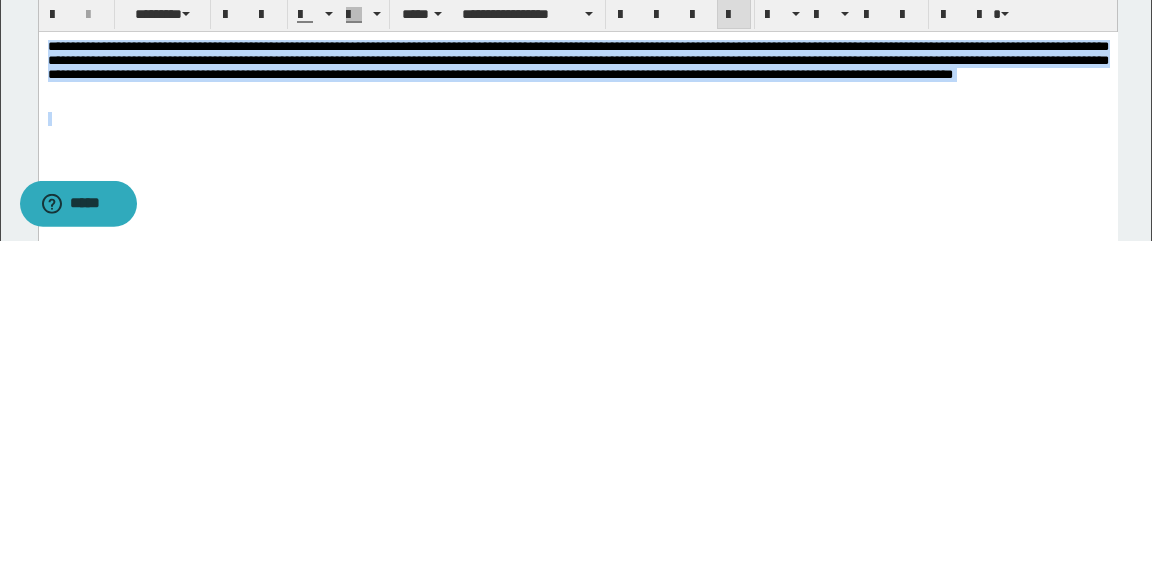 click on "**********" at bounding box center (577, 114) 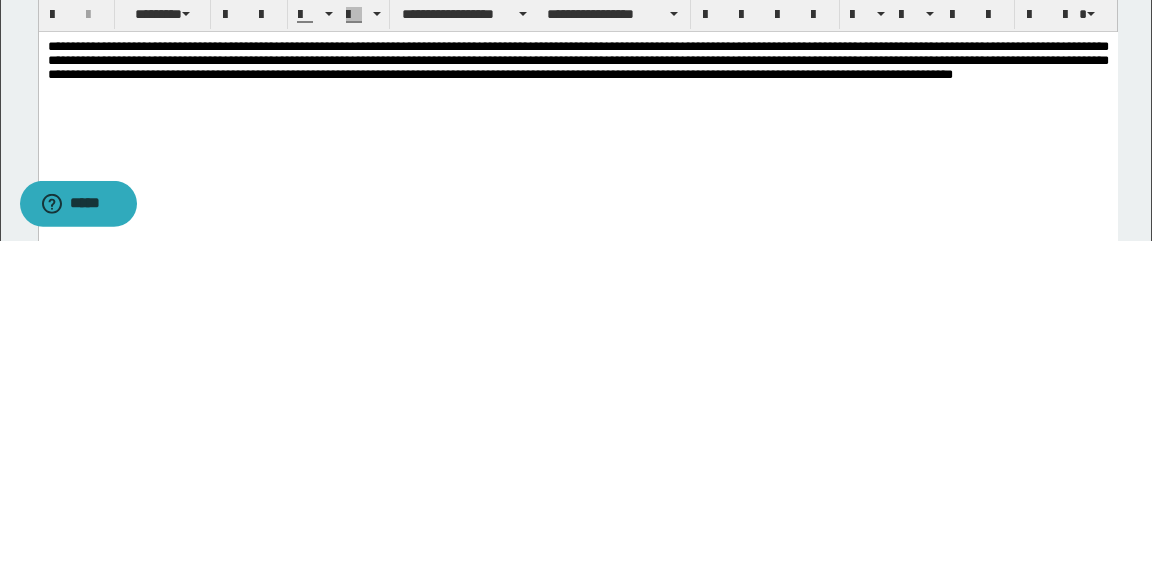 click on "**********" at bounding box center (577, 59) 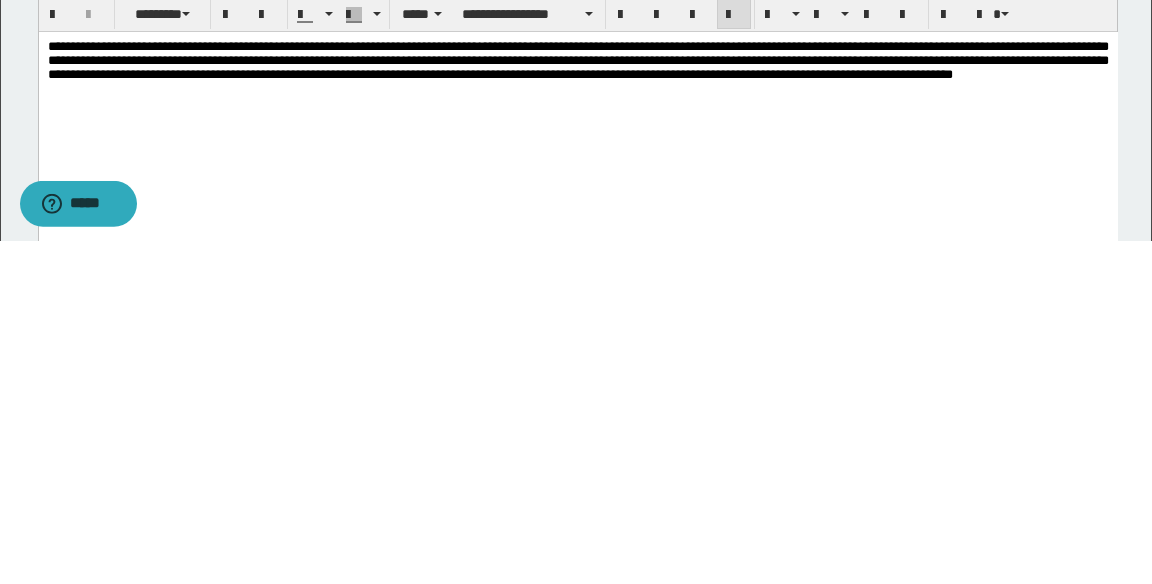 click on "**********" at bounding box center [577, 59] 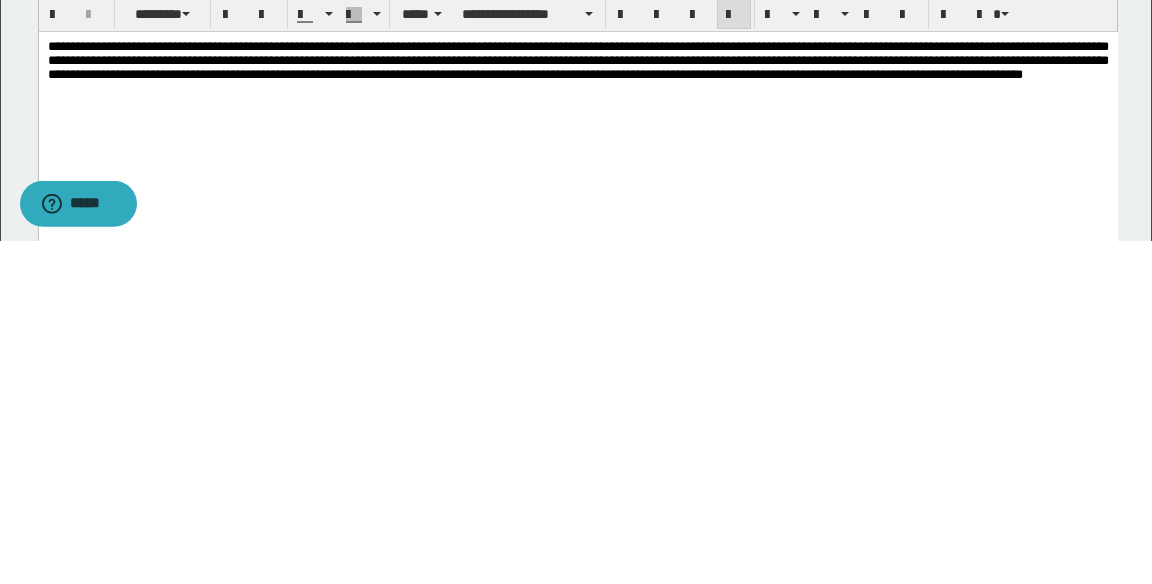scroll, scrollTop: 1245, scrollLeft: 0, axis: vertical 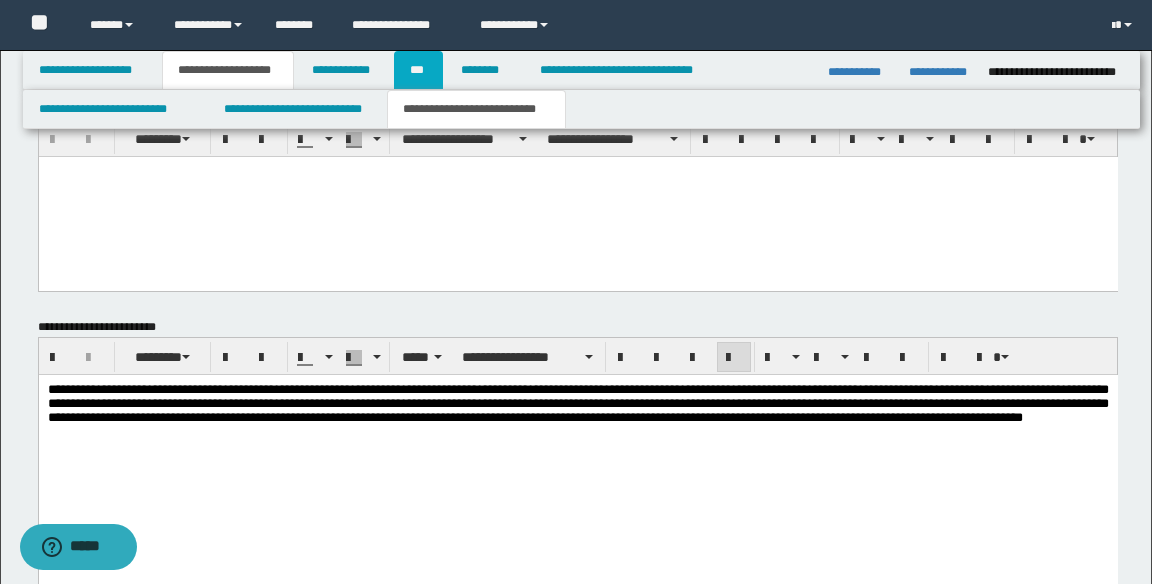 click on "***" at bounding box center [418, 70] 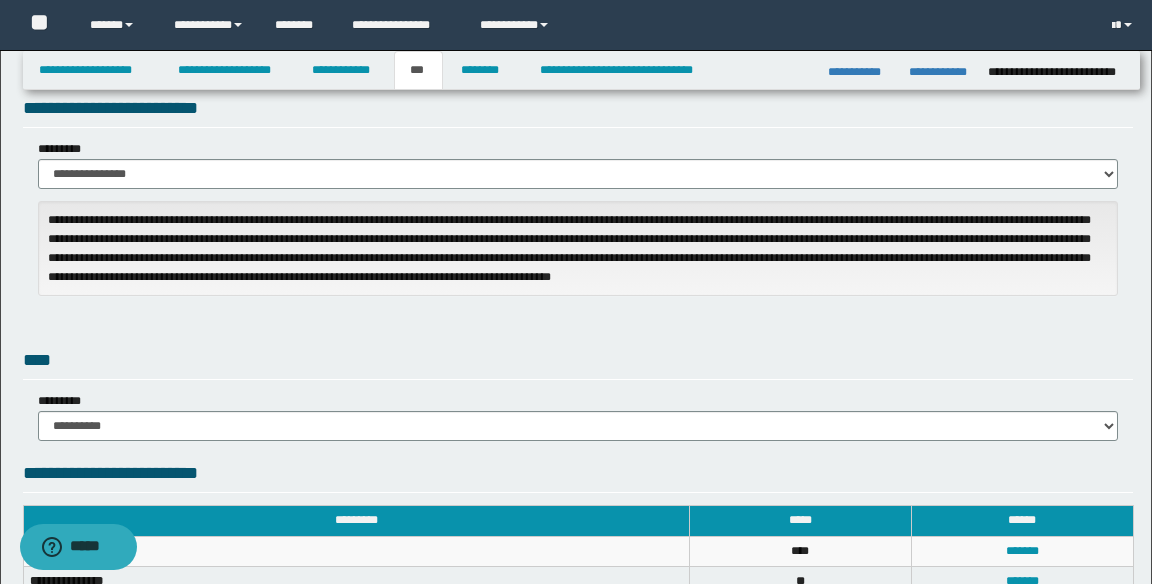 scroll, scrollTop: 367, scrollLeft: 0, axis: vertical 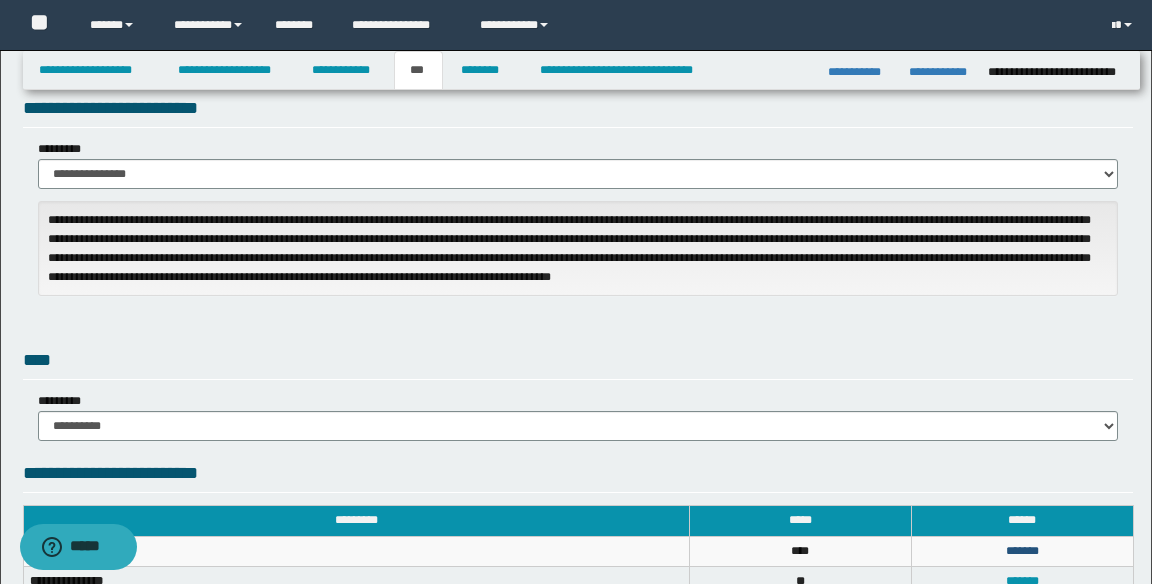 click on "*******" at bounding box center (1022, 551) 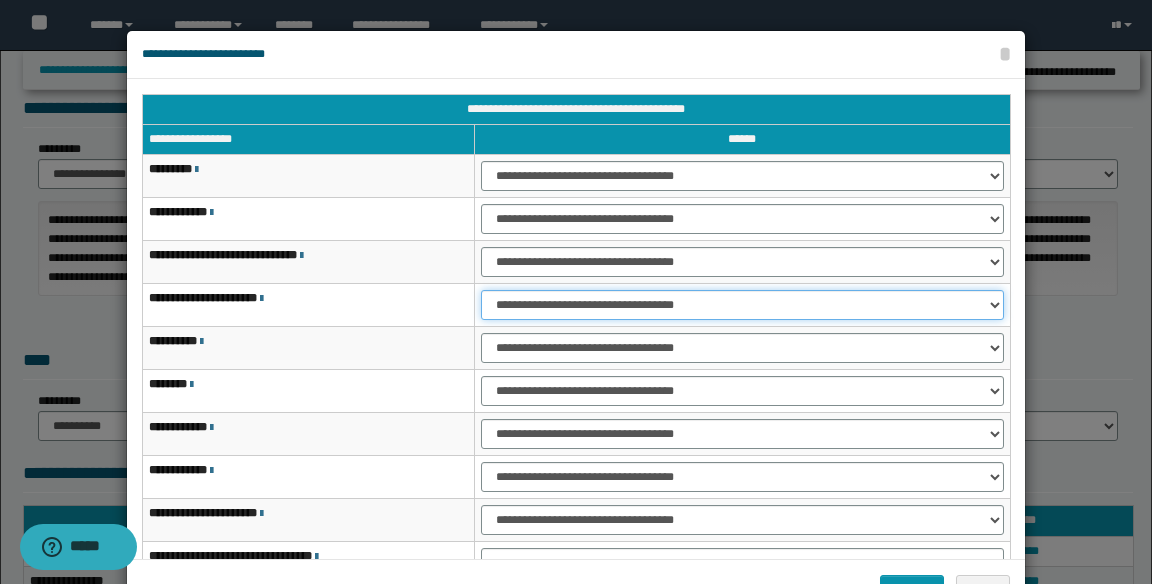 click on "**********" at bounding box center (742, 305) 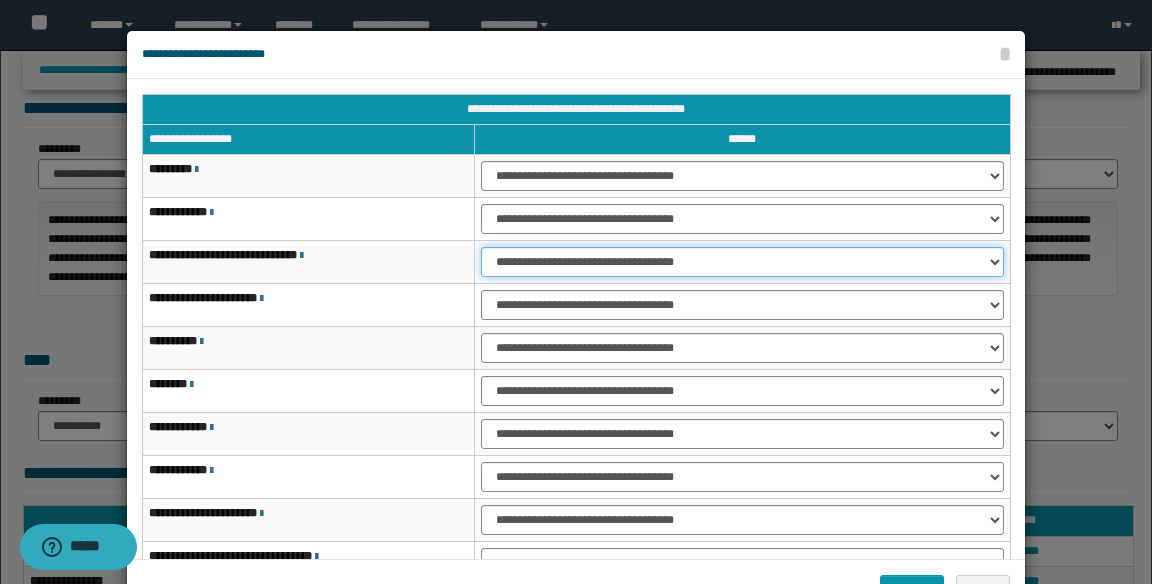 click on "**********" at bounding box center (742, 262) 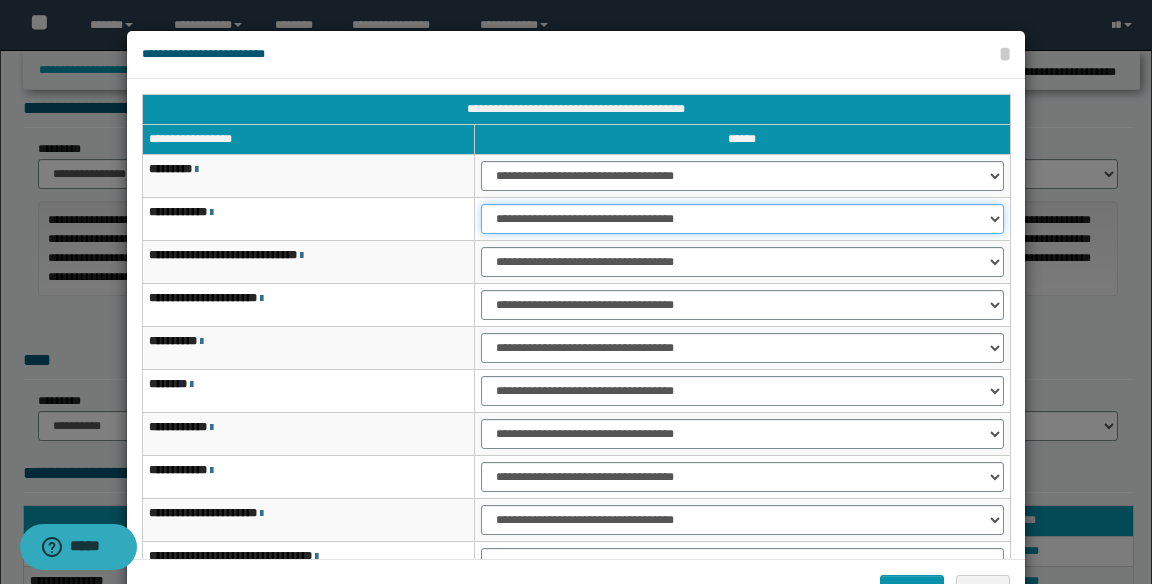 click on "**********" at bounding box center (742, 219) 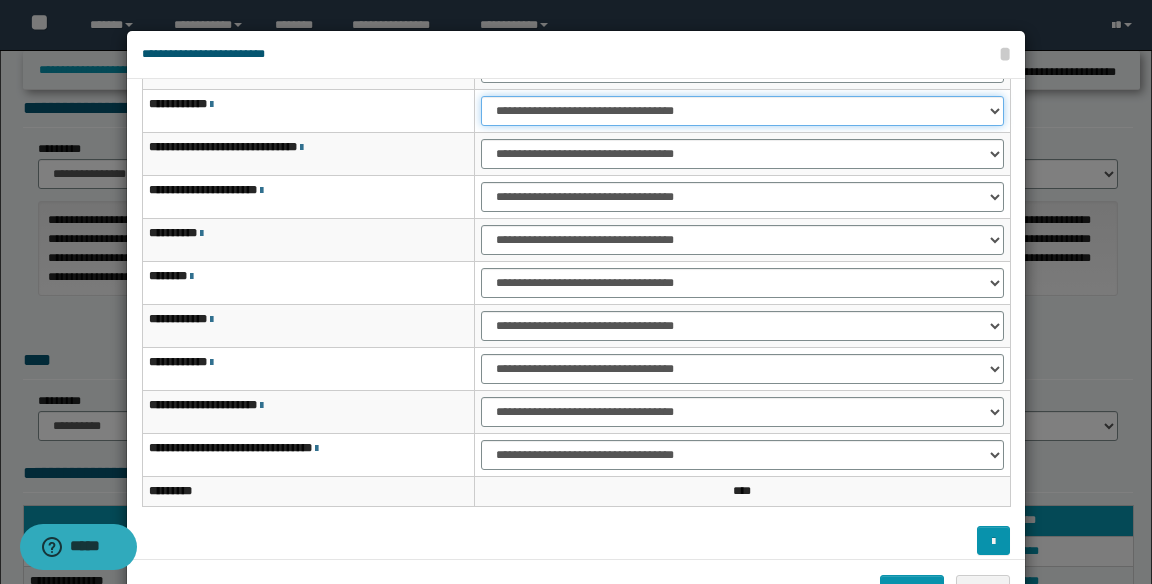 scroll, scrollTop: 119, scrollLeft: 0, axis: vertical 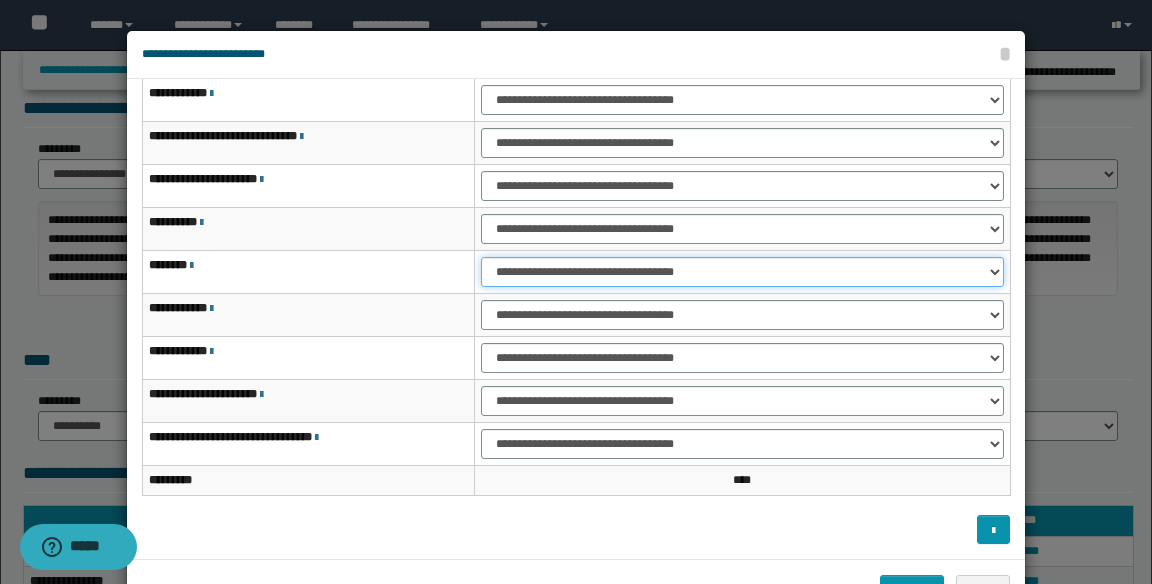 click on "**********" at bounding box center [742, 272] 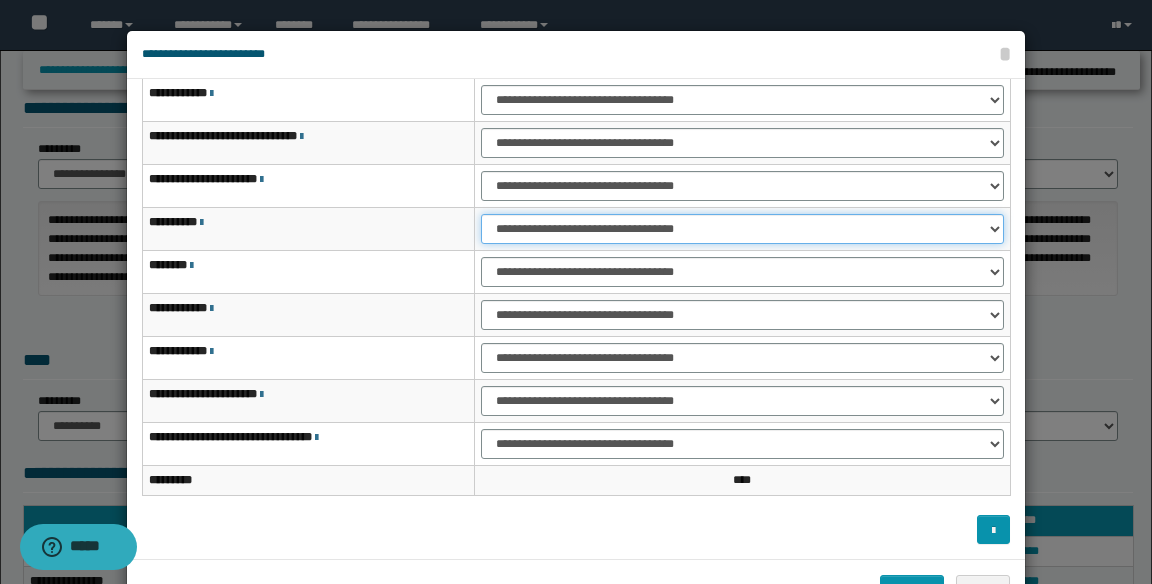 click on "**********" at bounding box center [742, 229] 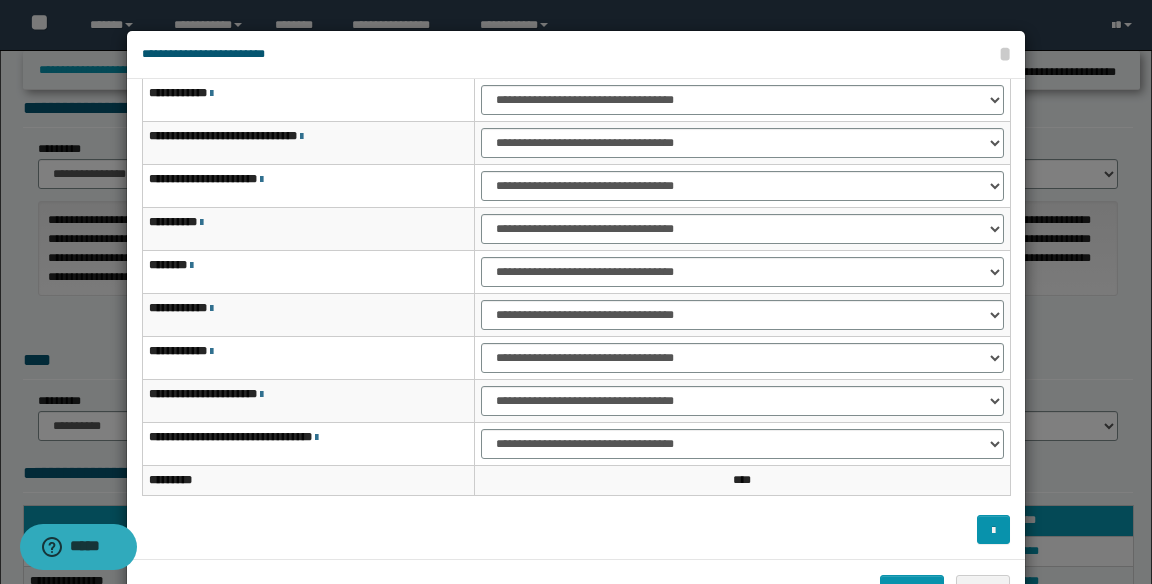 click on "*******
******" at bounding box center [576, 590] 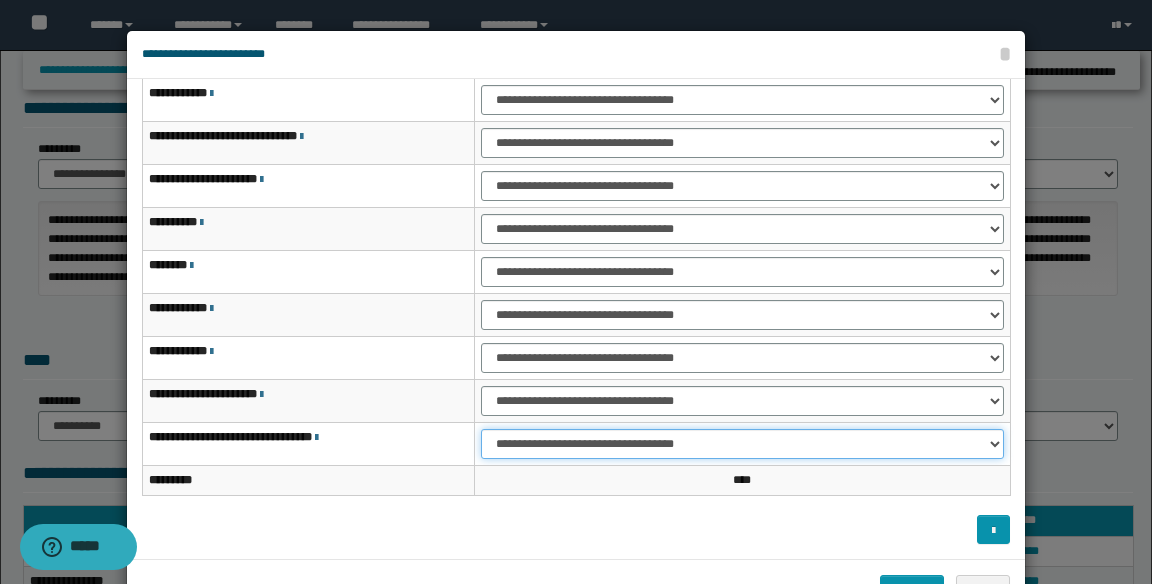 click on "**********" at bounding box center [742, 444] 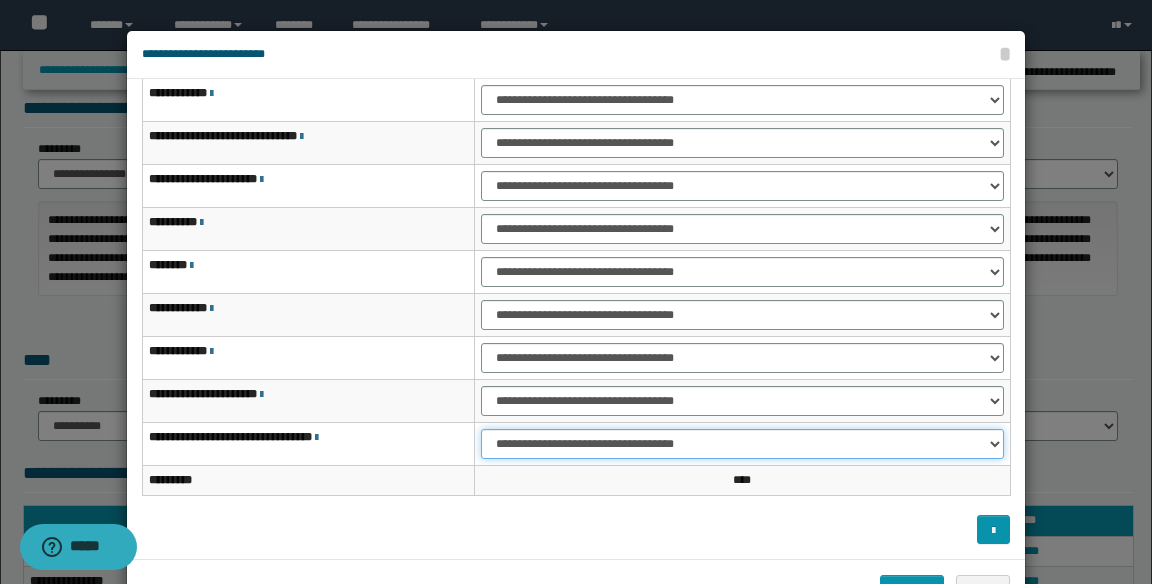 select on "***" 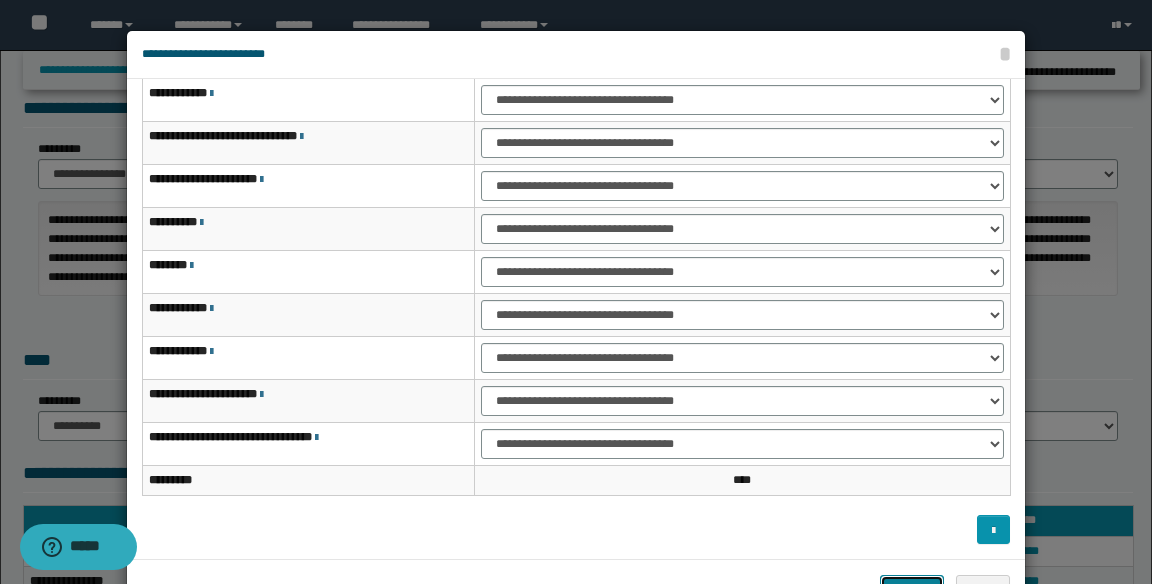 click on "*******" at bounding box center (912, 590) 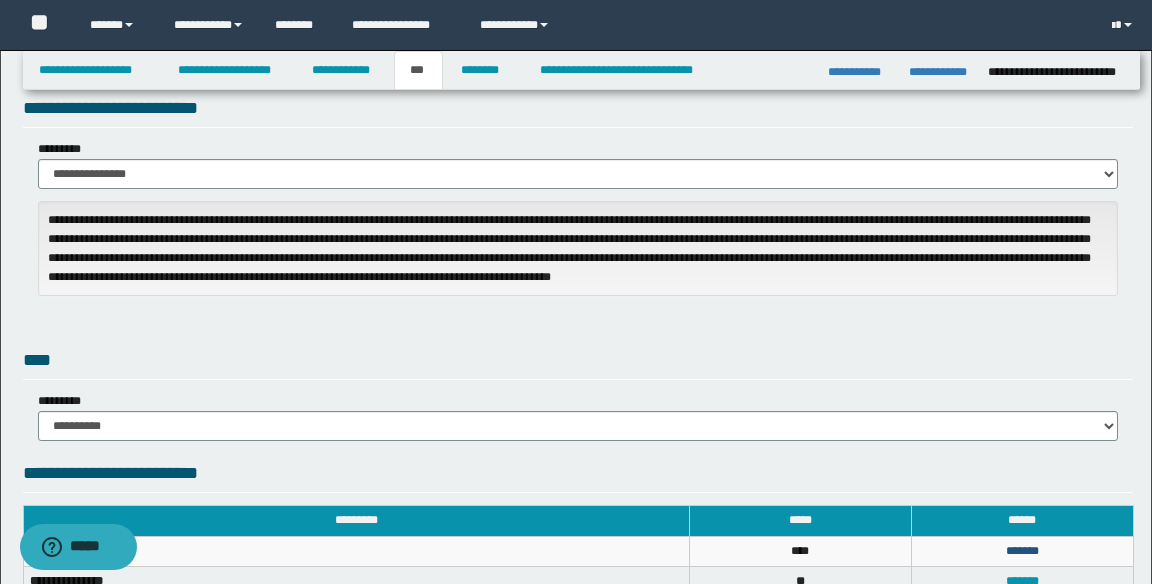 click on "*******" at bounding box center (1022, 551) 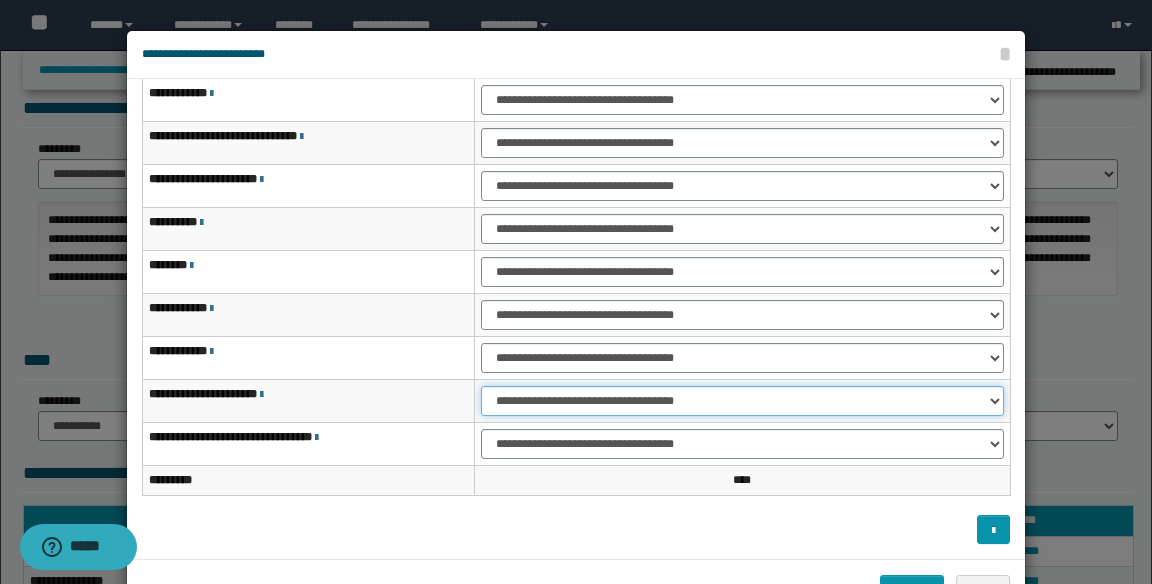 click on "**********" at bounding box center [742, 401] 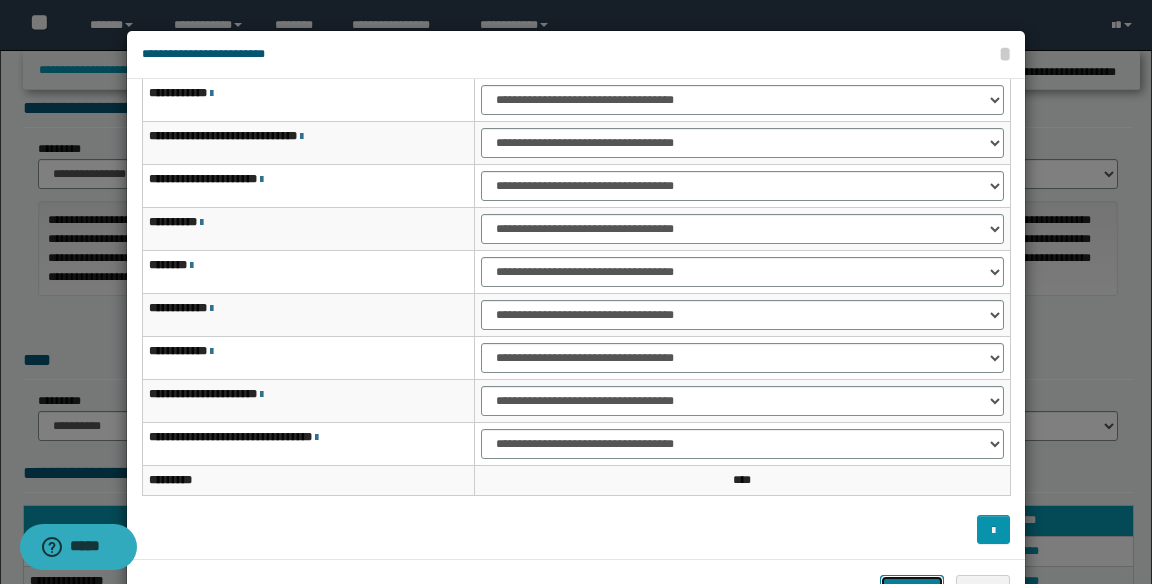 click on "*******" at bounding box center [912, 590] 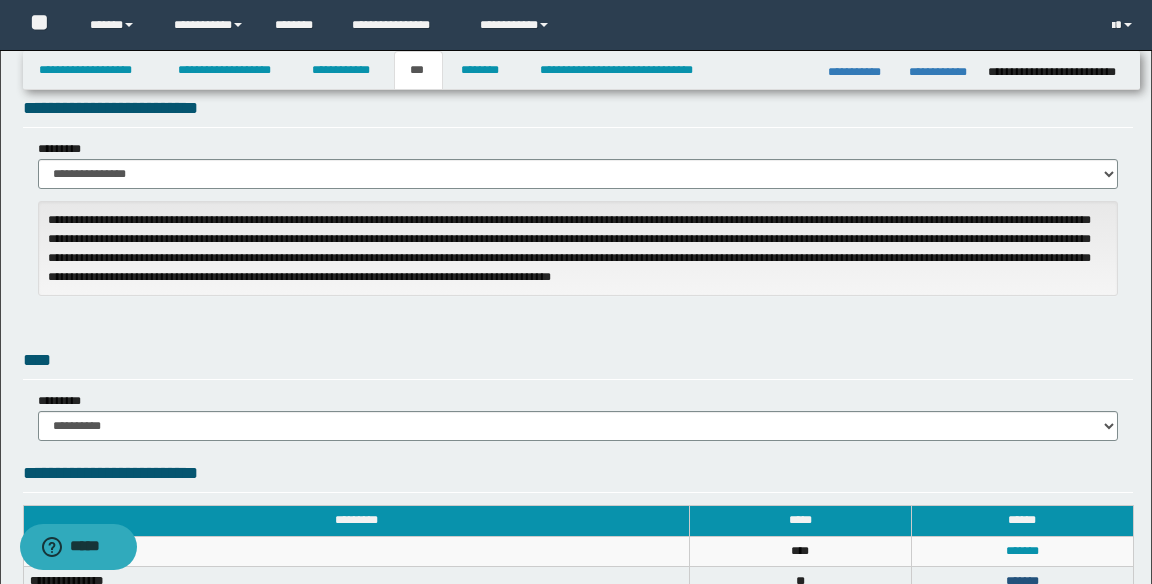 click on "*******" at bounding box center (1022, 581) 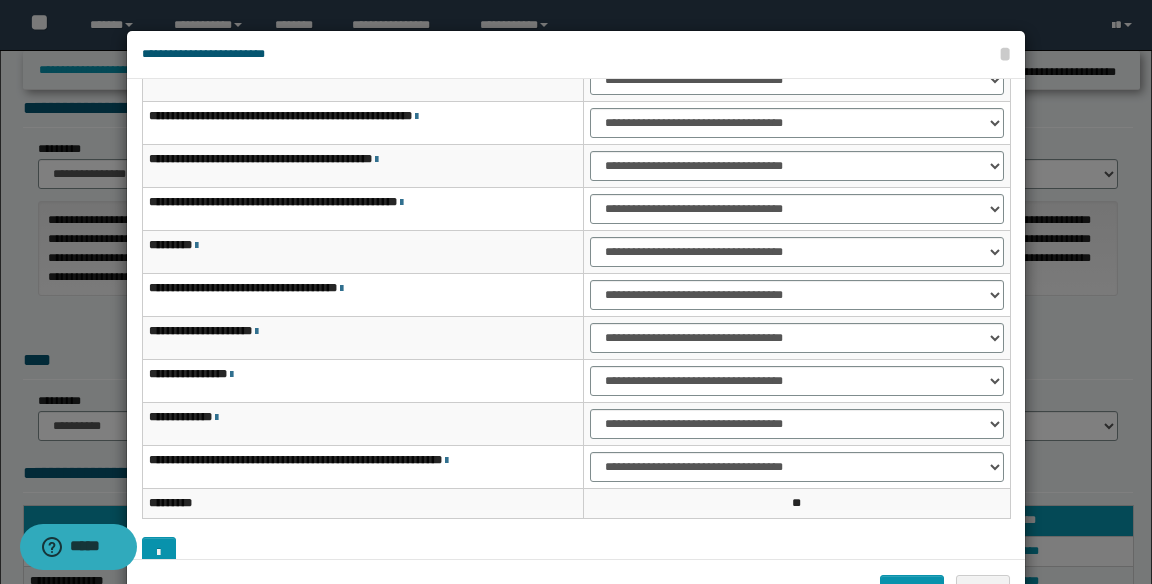 scroll, scrollTop: 84, scrollLeft: 0, axis: vertical 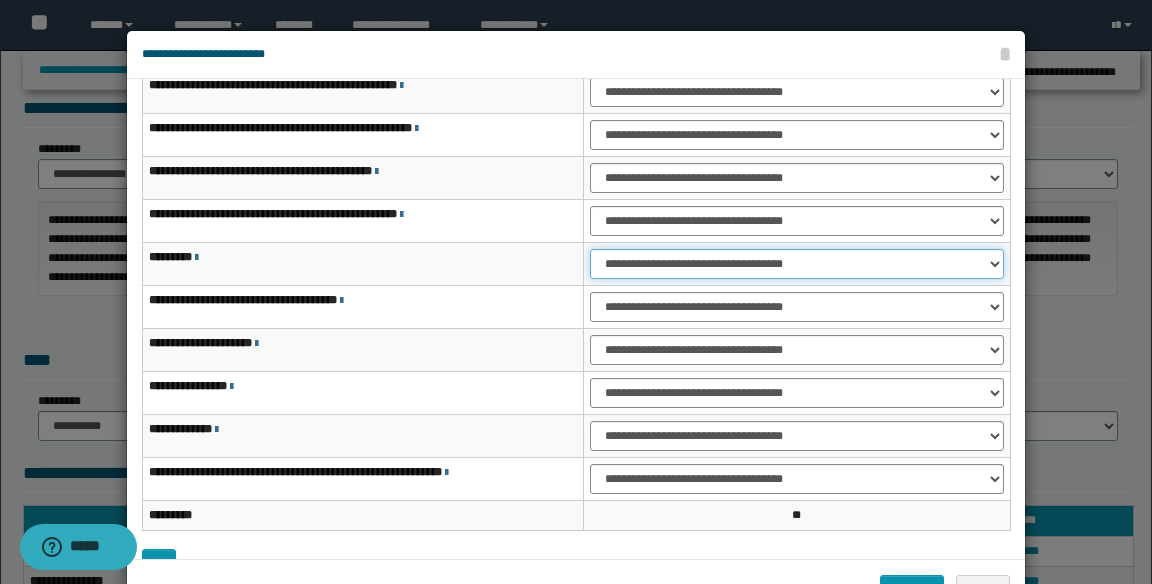 click on "**********" at bounding box center (797, 264) 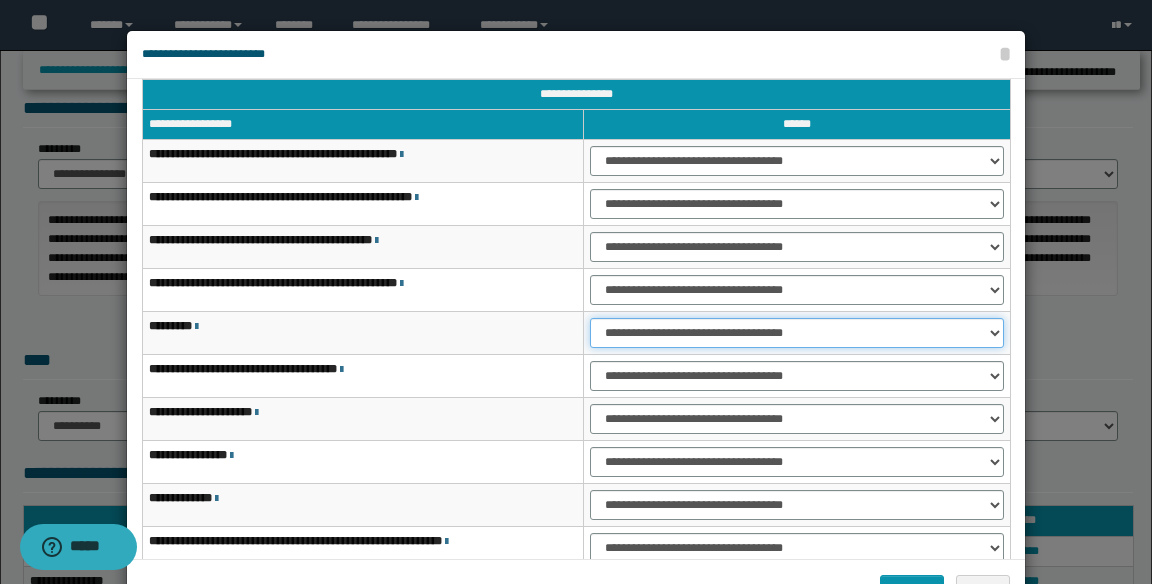 scroll, scrollTop: 12, scrollLeft: 0, axis: vertical 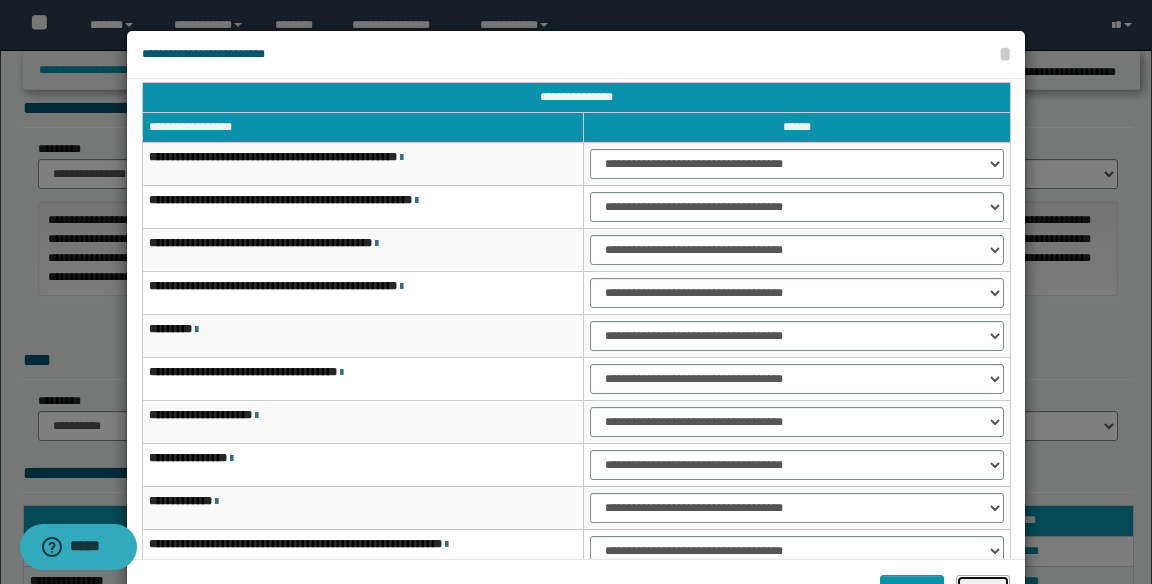 click on "******" at bounding box center (983, 590) 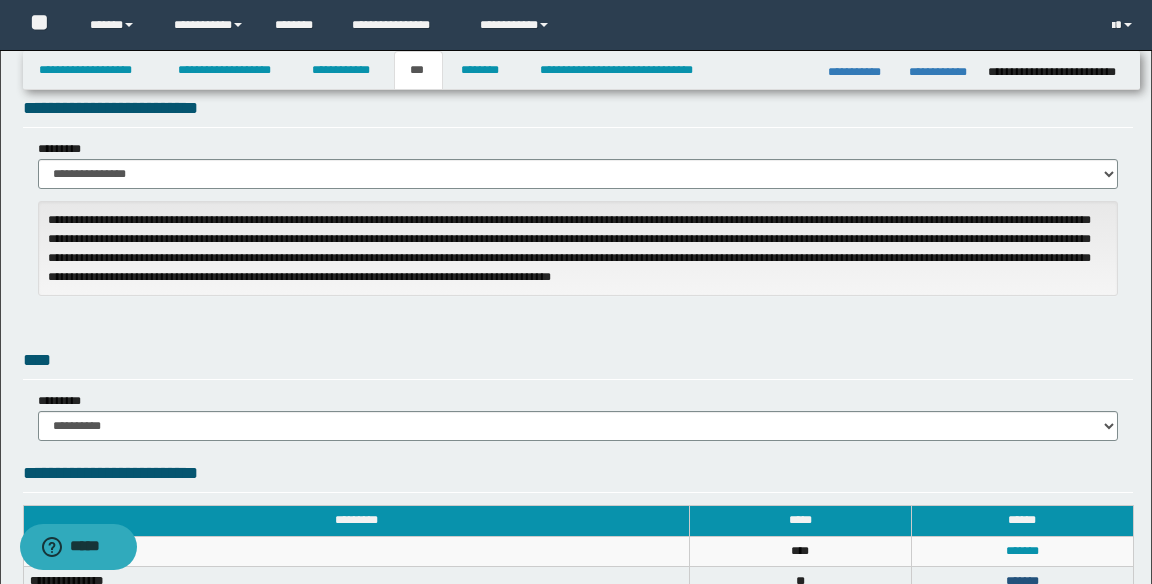 click on "*******" at bounding box center [1022, 581] 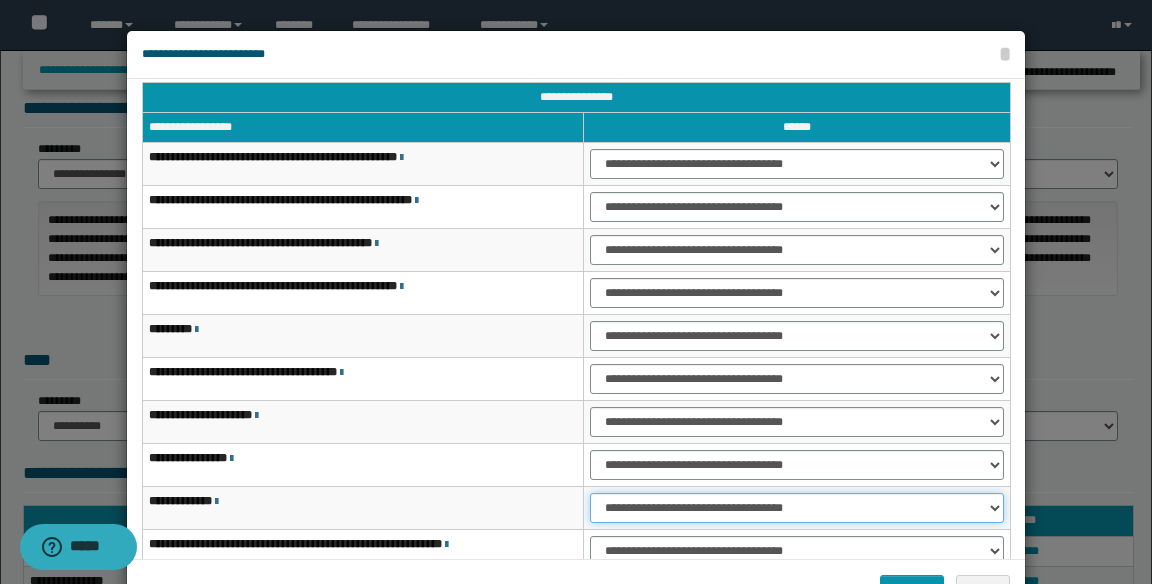 click on "**********" at bounding box center [797, 508] 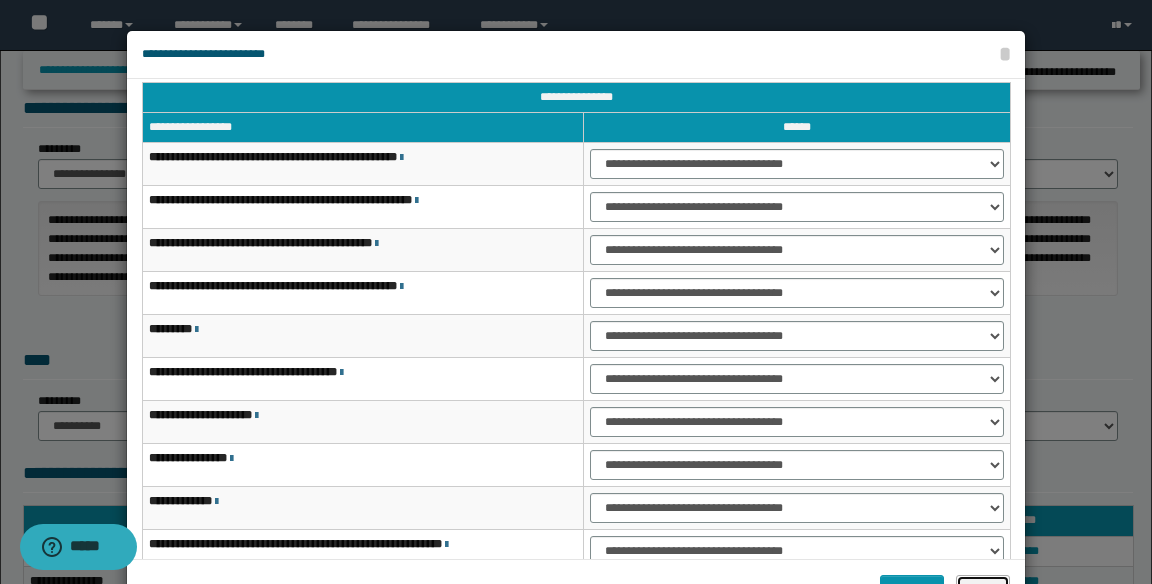 click on "******" at bounding box center [983, 590] 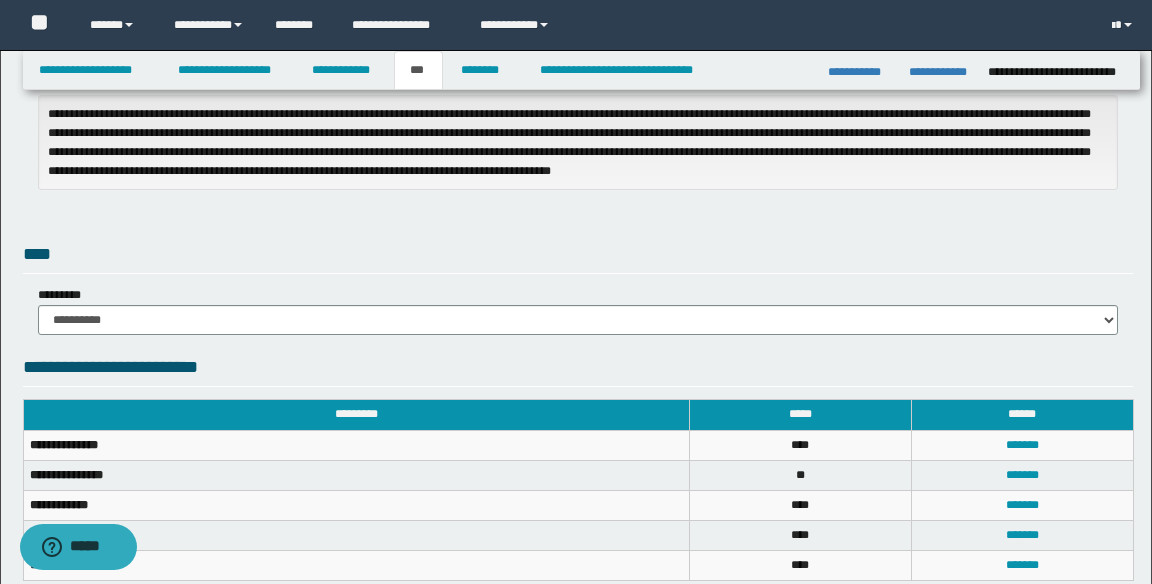 scroll, scrollTop: 473, scrollLeft: 0, axis: vertical 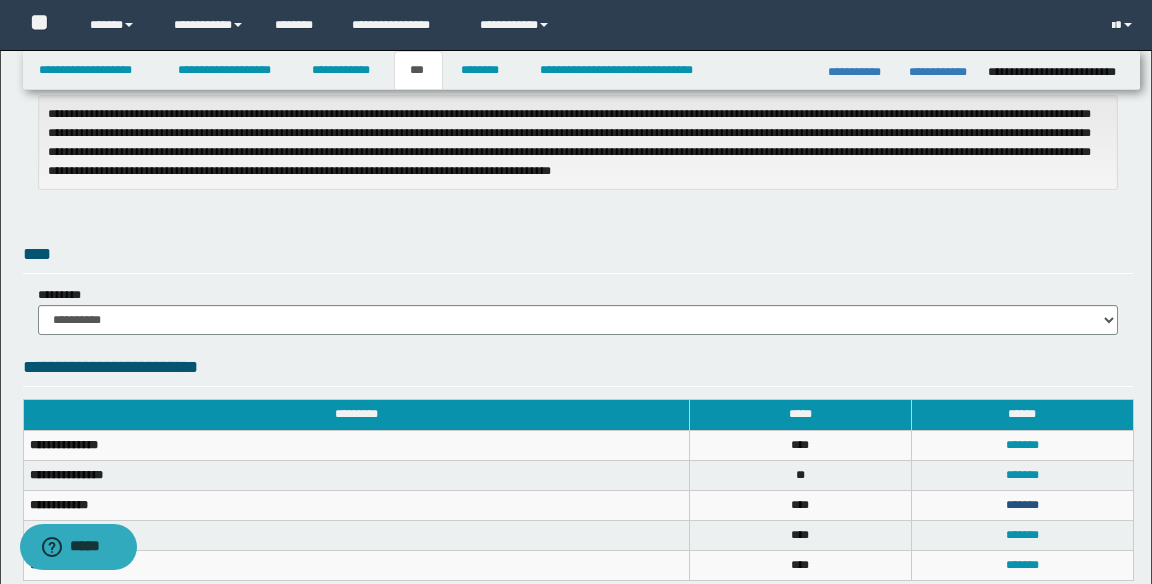 click on "*******" at bounding box center [1022, 505] 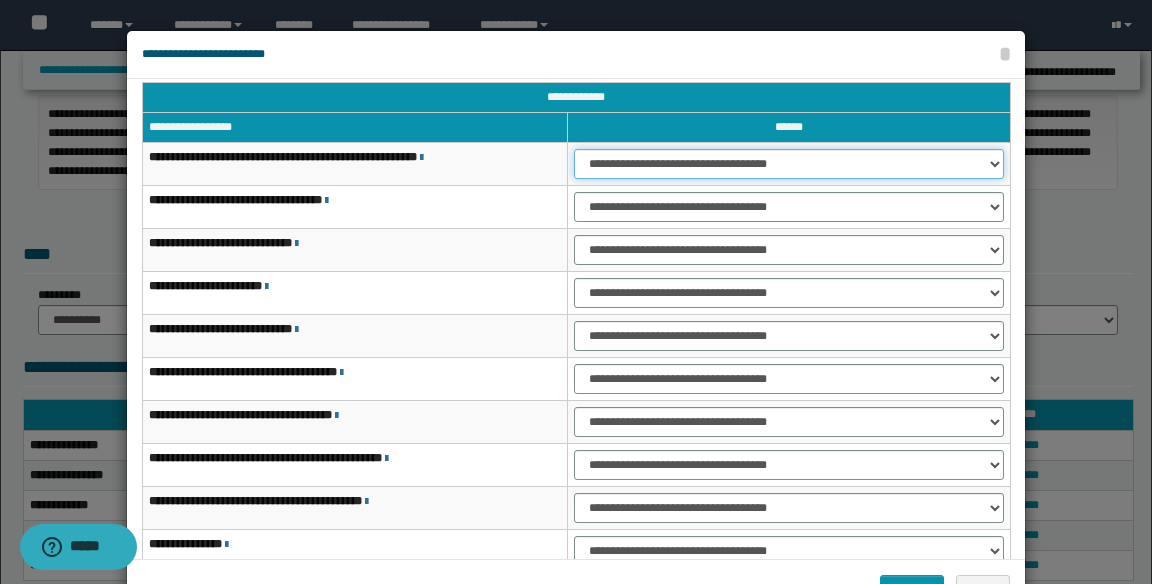 click on "**********" at bounding box center (789, 164) 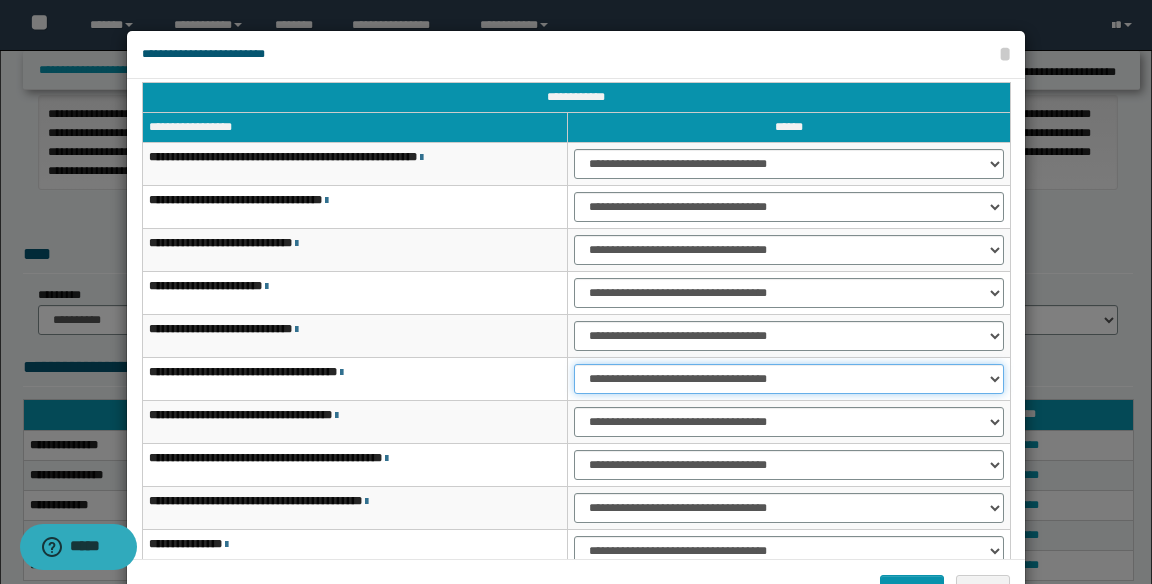 click on "**********" at bounding box center (789, 379) 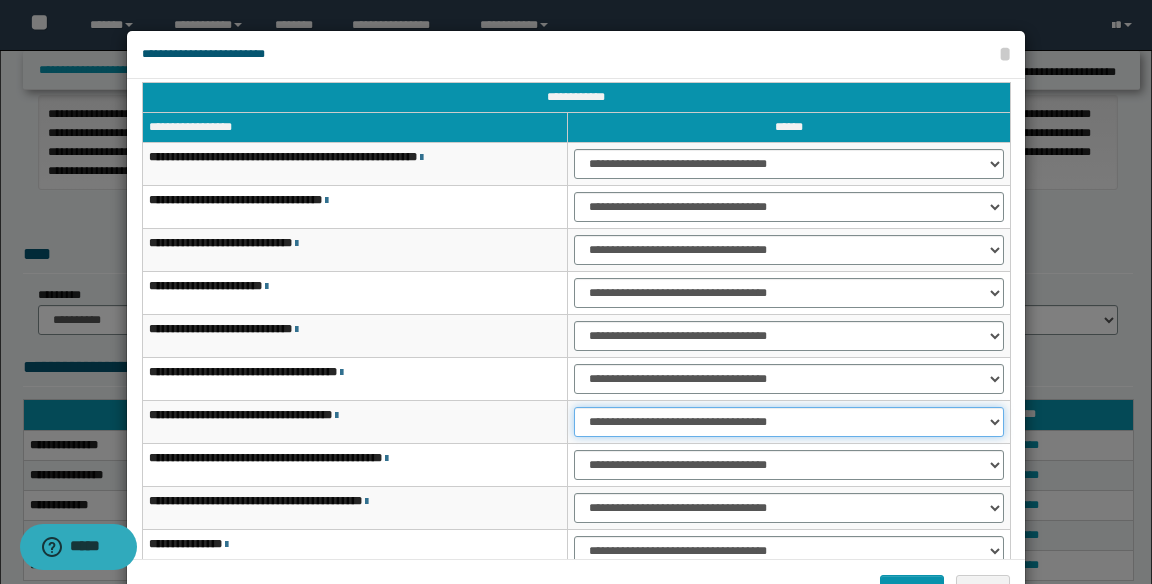 click on "**********" at bounding box center [789, 422] 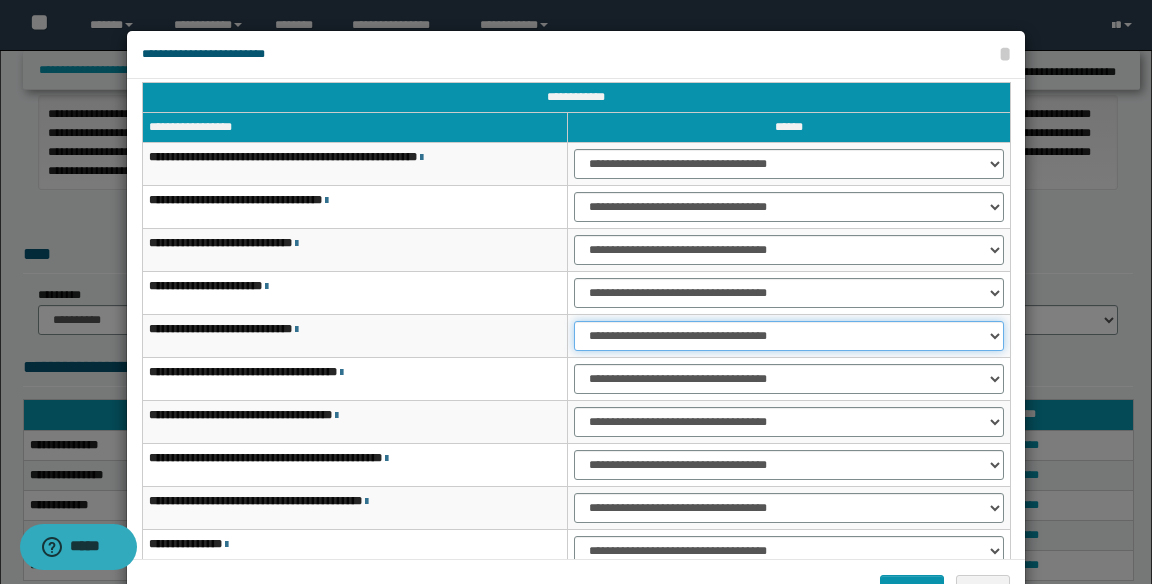click on "**********" at bounding box center [789, 336] 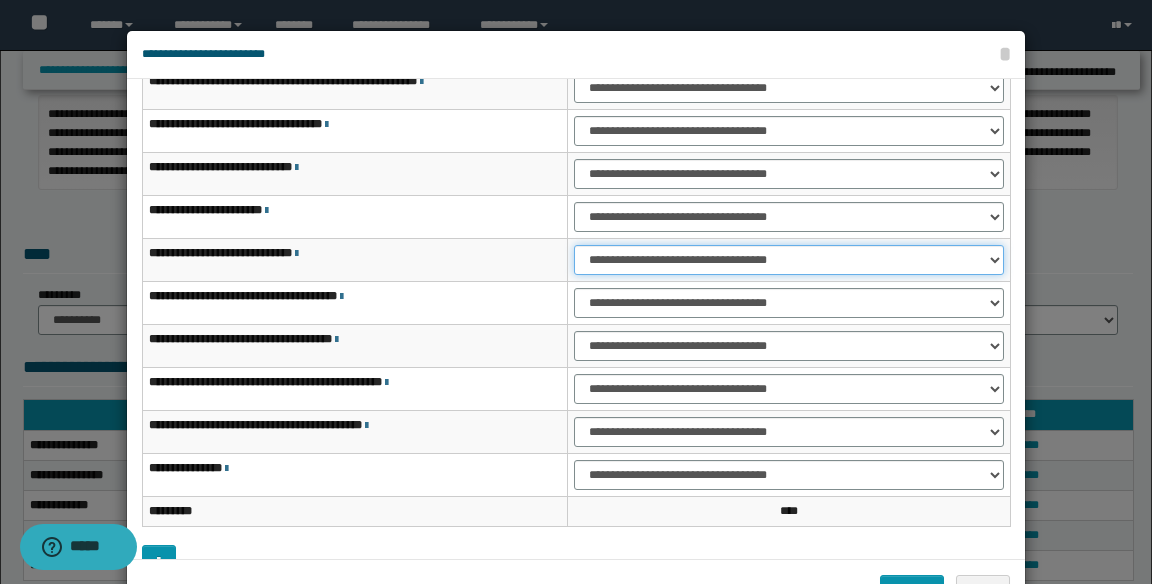 scroll, scrollTop: 93, scrollLeft: 0, axis: vertical 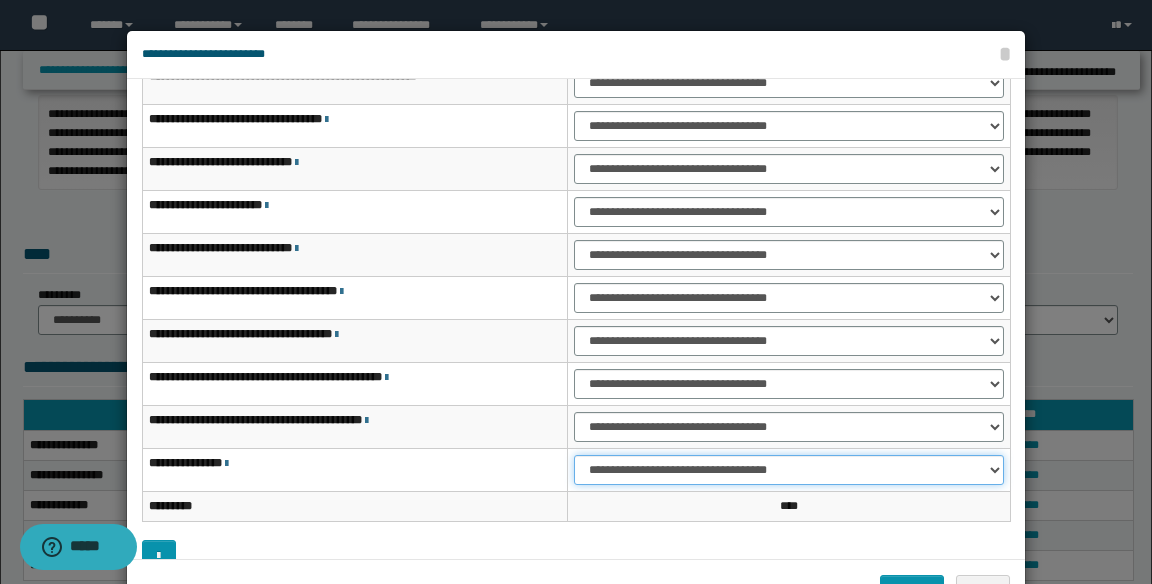 click on "**********" at bounding box center [789, 470] 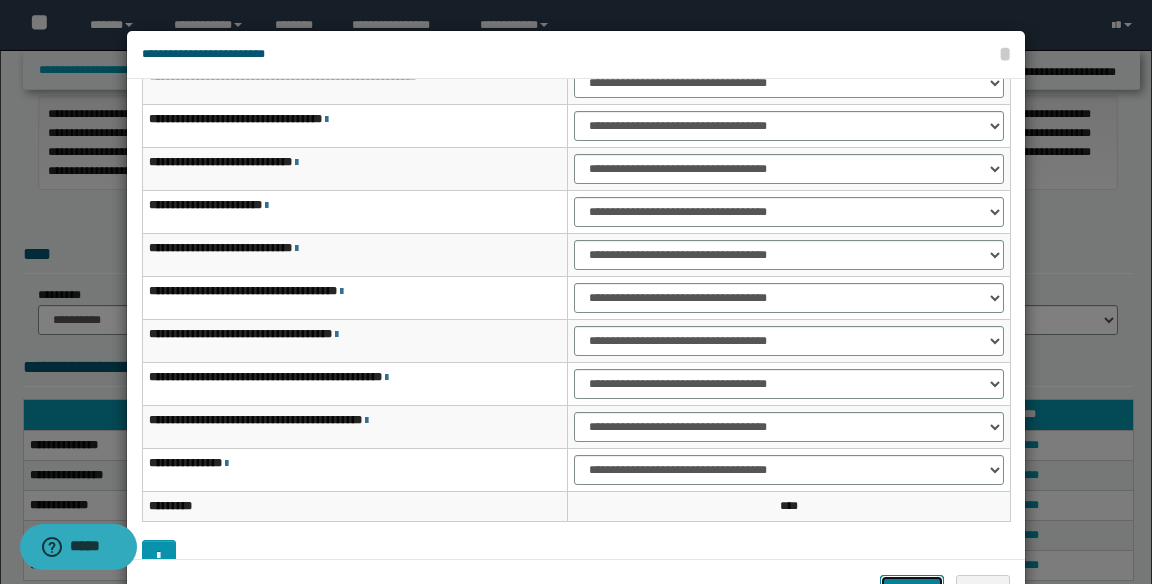 click on "*******" at bounding box center [912, 590] 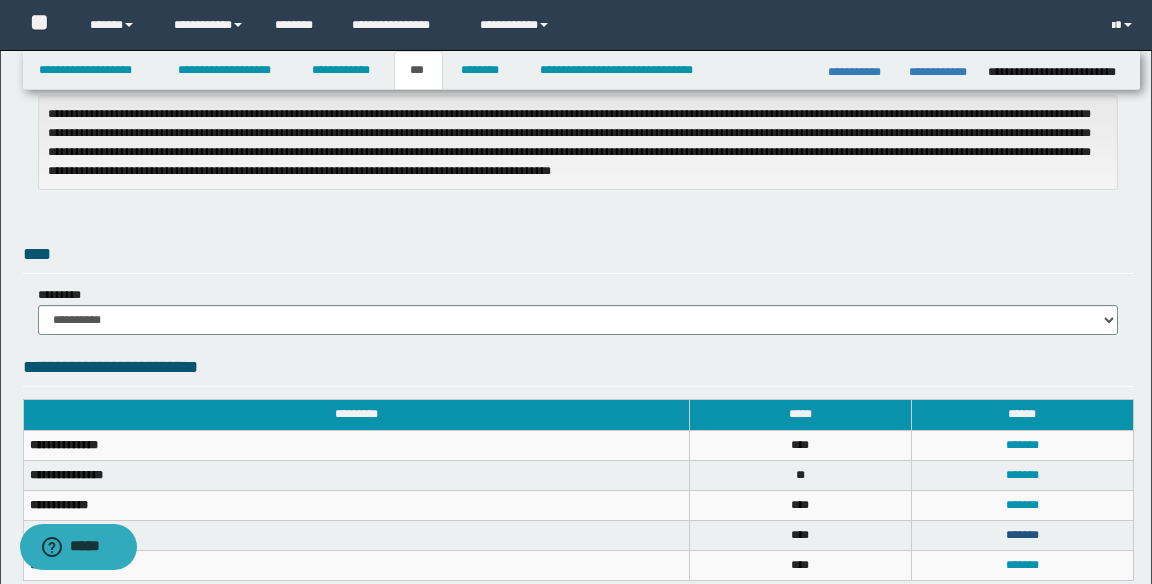 click on "*******" at bounding box center (1022, 535) 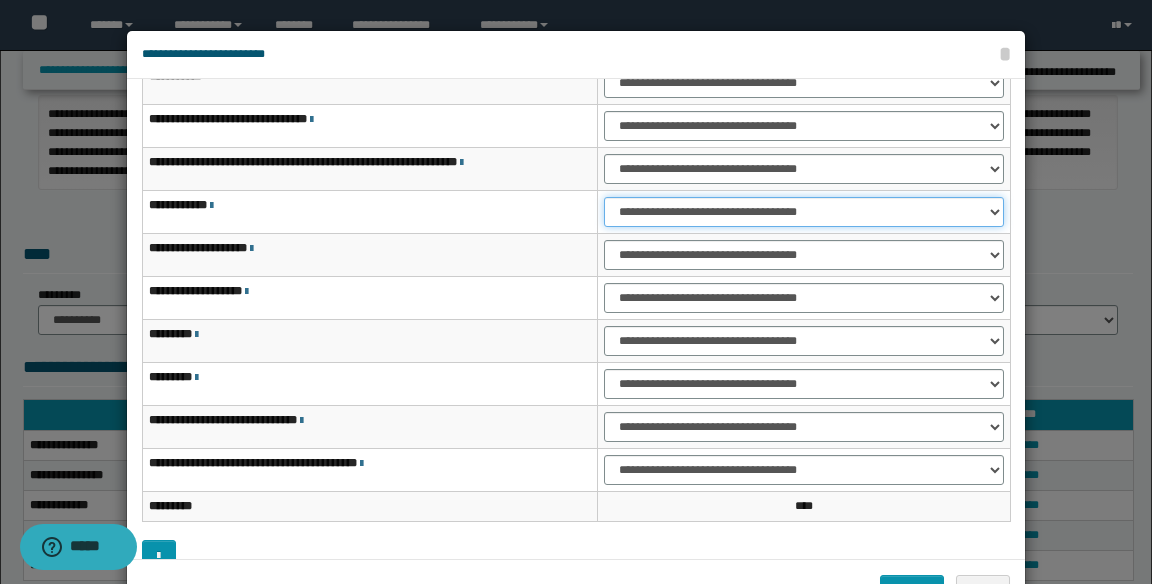 click on "**********" at bounding box center [804, 212] 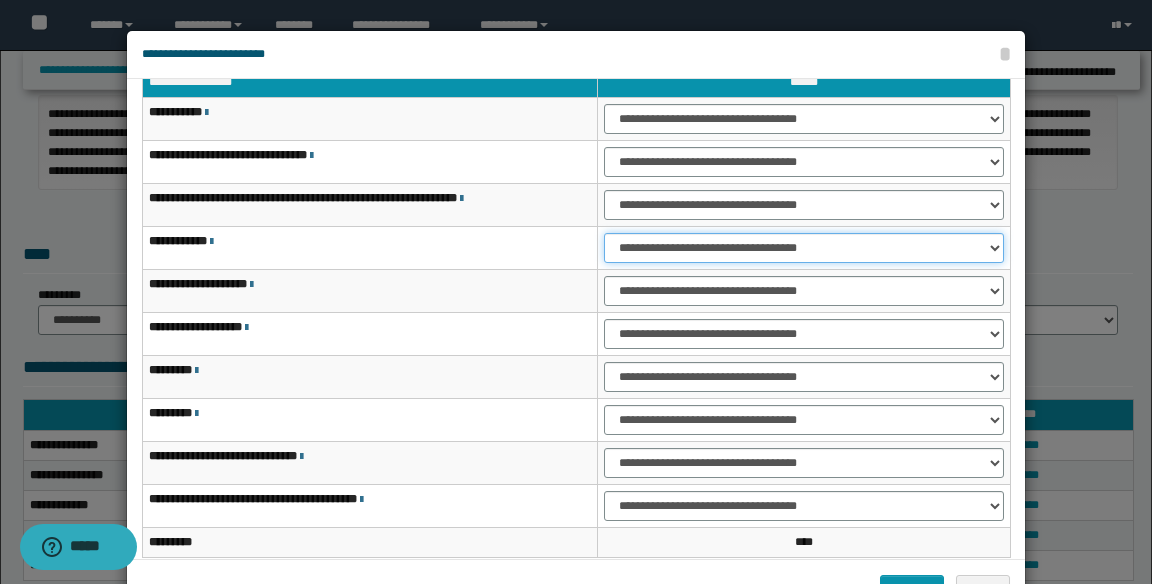 scroll, scrollTop: 57, scrollLeft: 0, axis: vertical 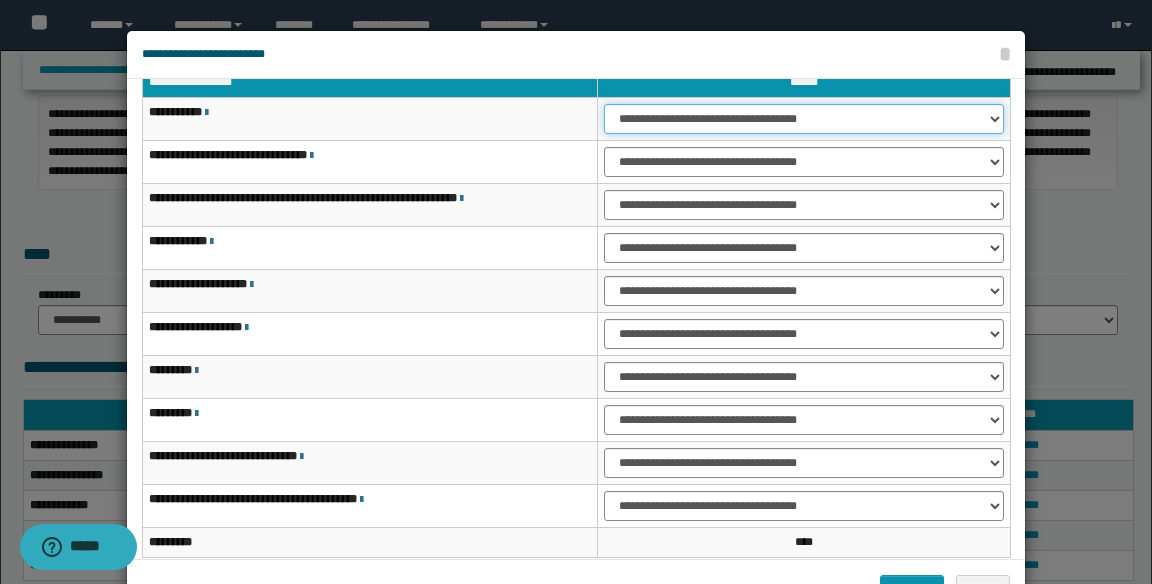 click on "**********" at bounding box center [804, 119] 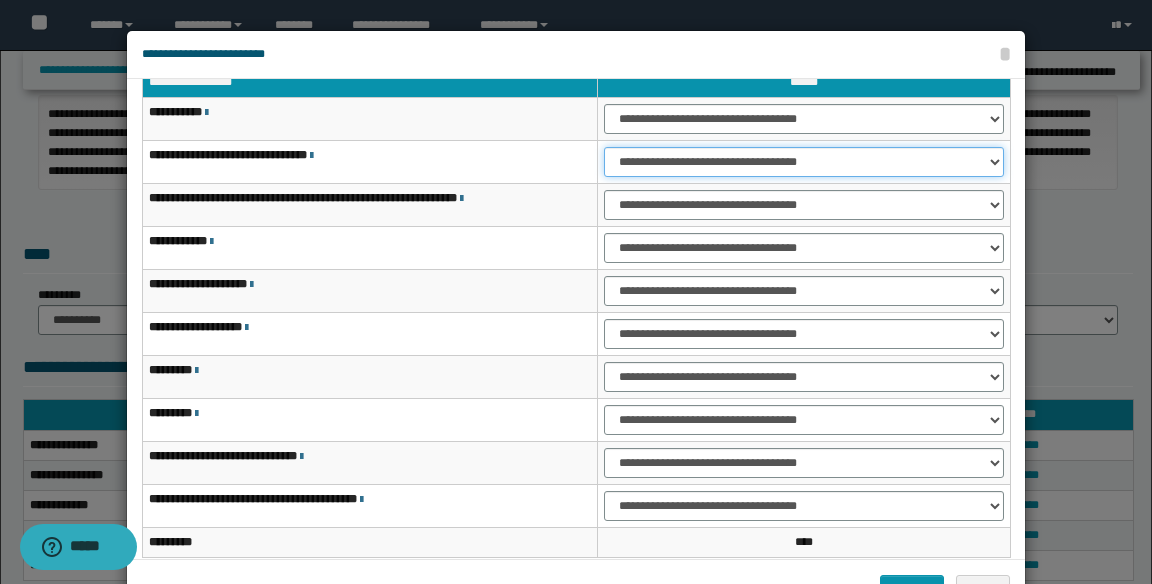 click on "**********" at bounding box center [804, 162] 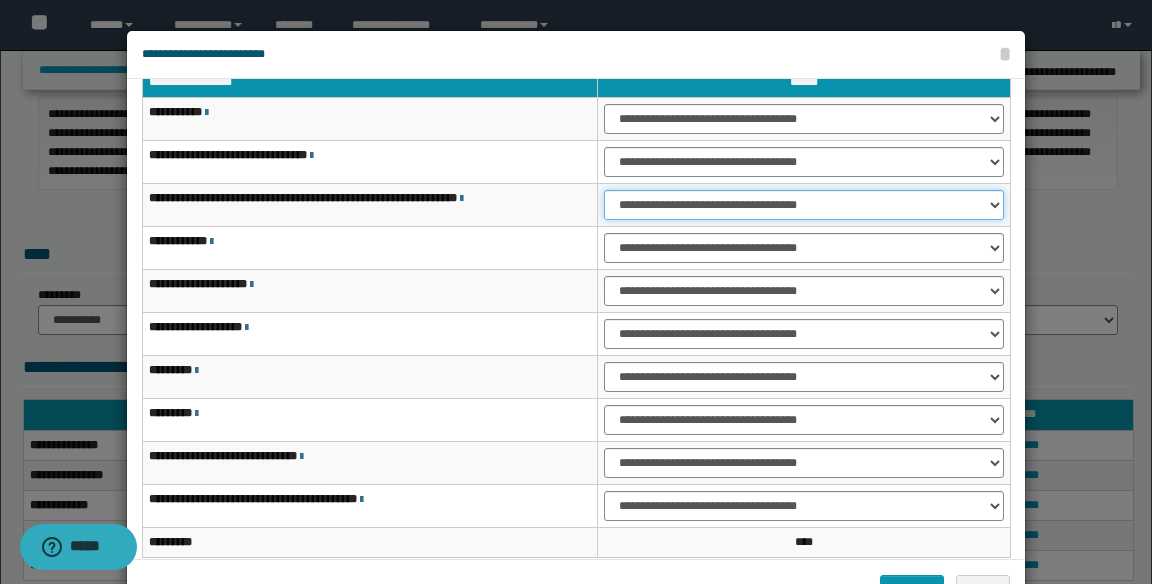 click on "**********" at bounding box center [804, 205] 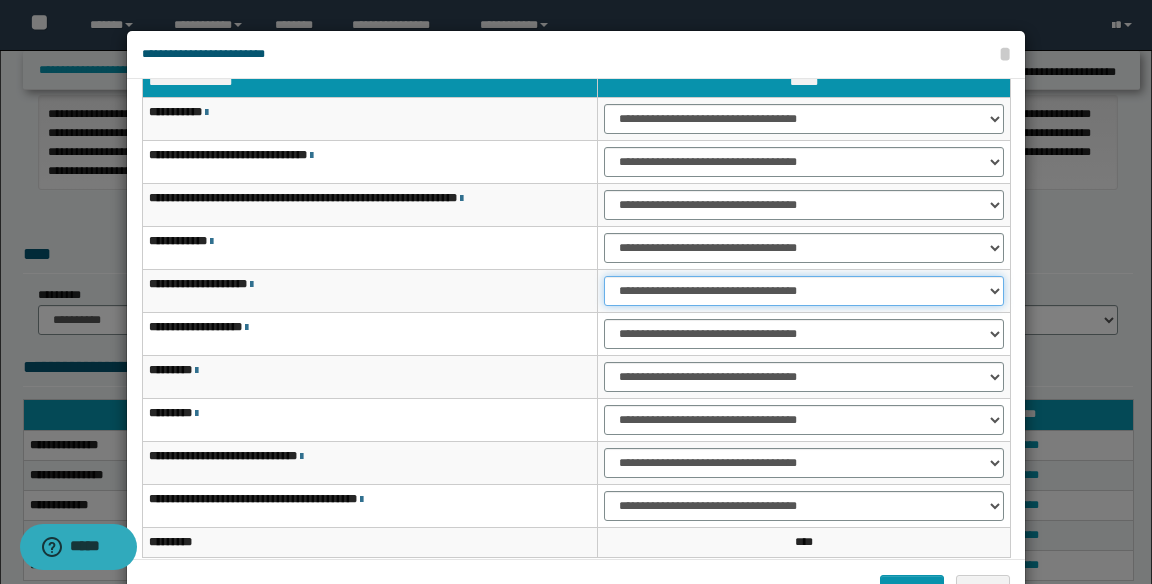 click on "**********" at bounding box center [804, 291] 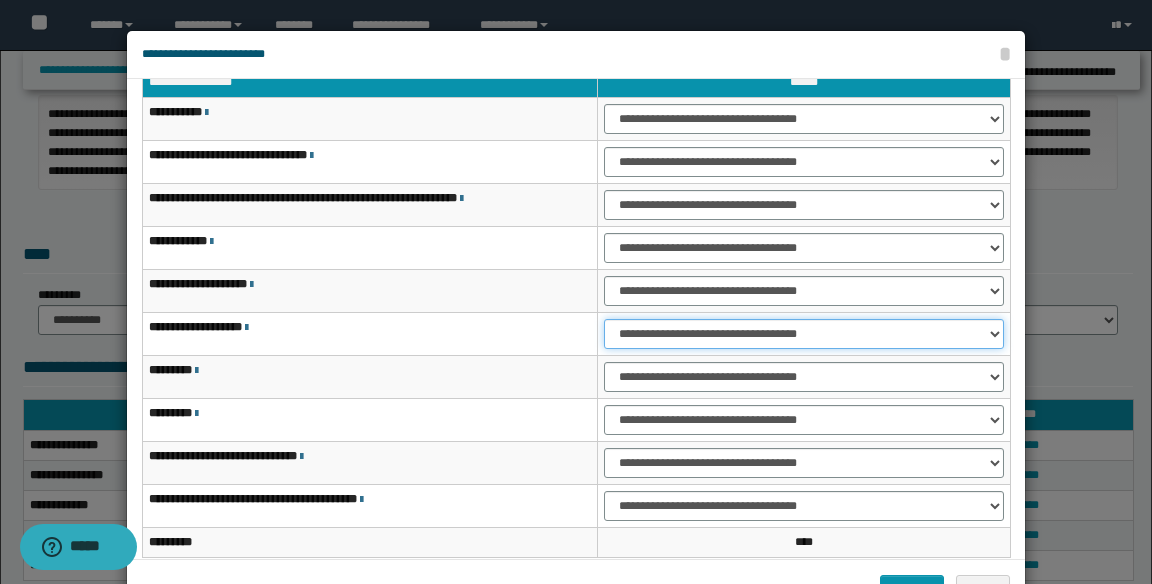click on "**********" at bounding box center (804, 334) 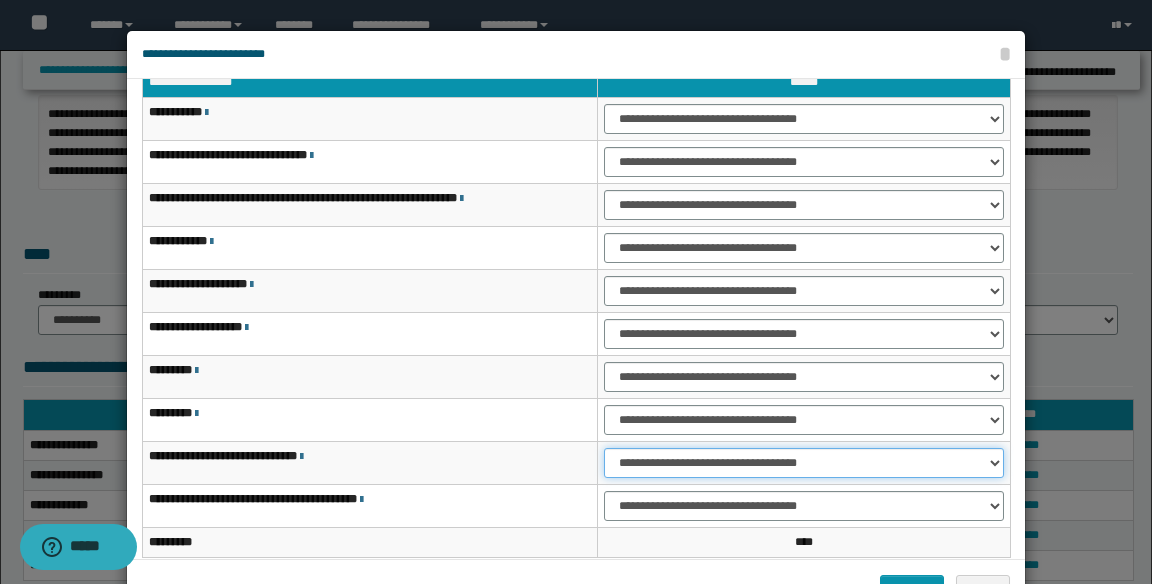 click on "**********" at bounding box center [804, 463] 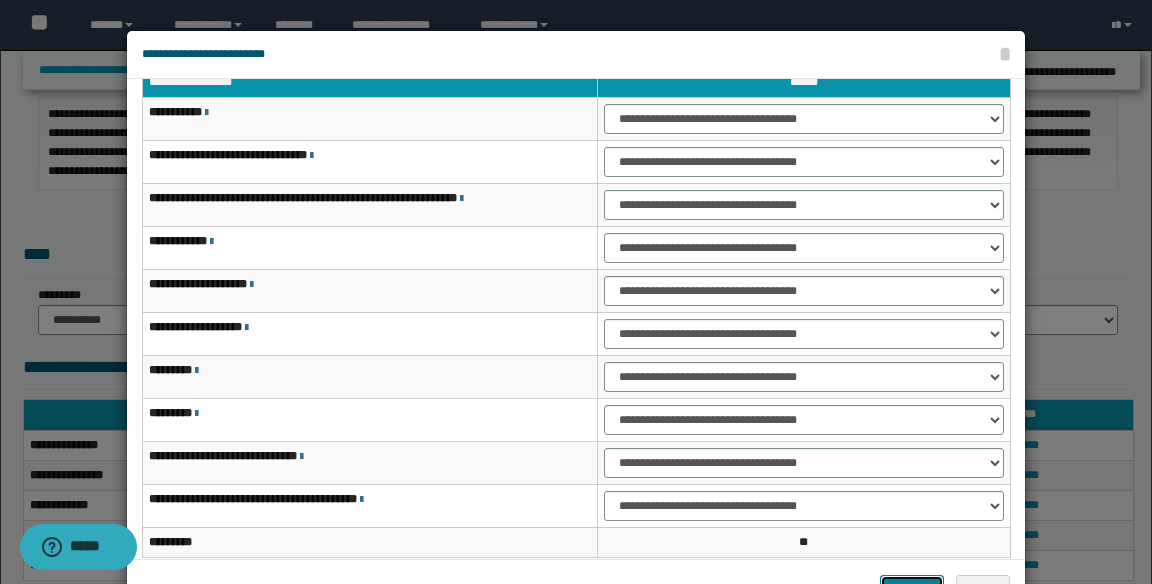 click on "*******" at bounding box center (912, 590) 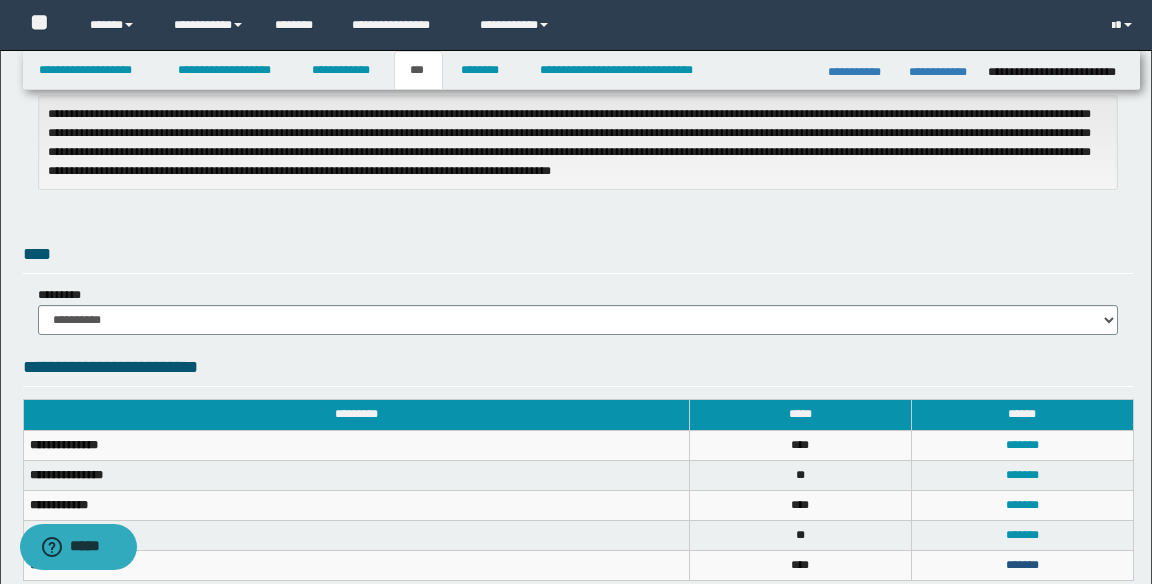 click on "*******" at bounding box center (1022, 565) 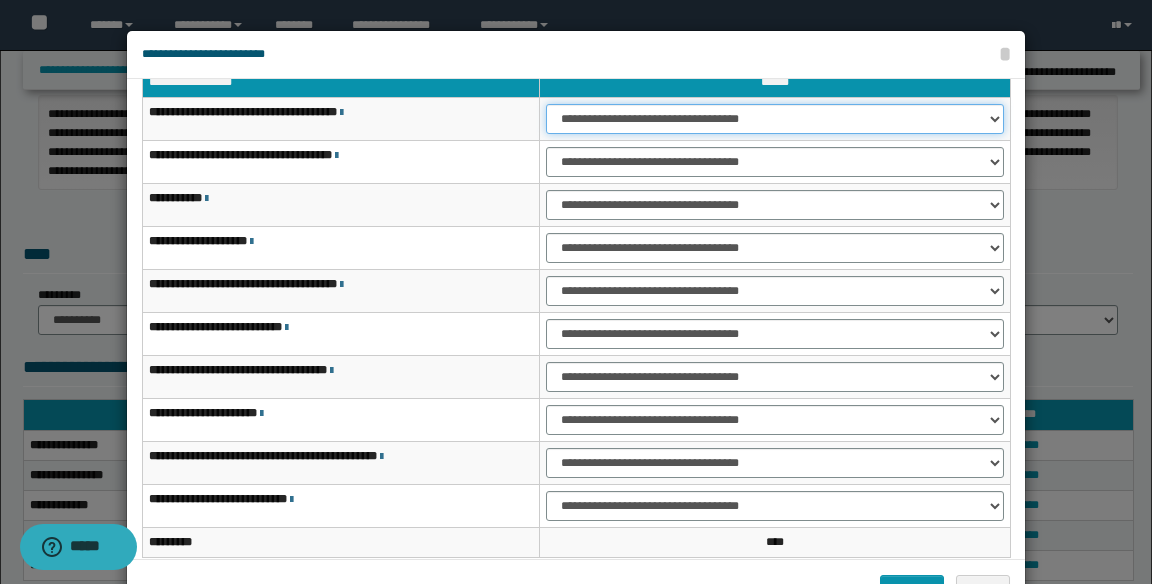 click on "**********" at bounding box center [775, 119] 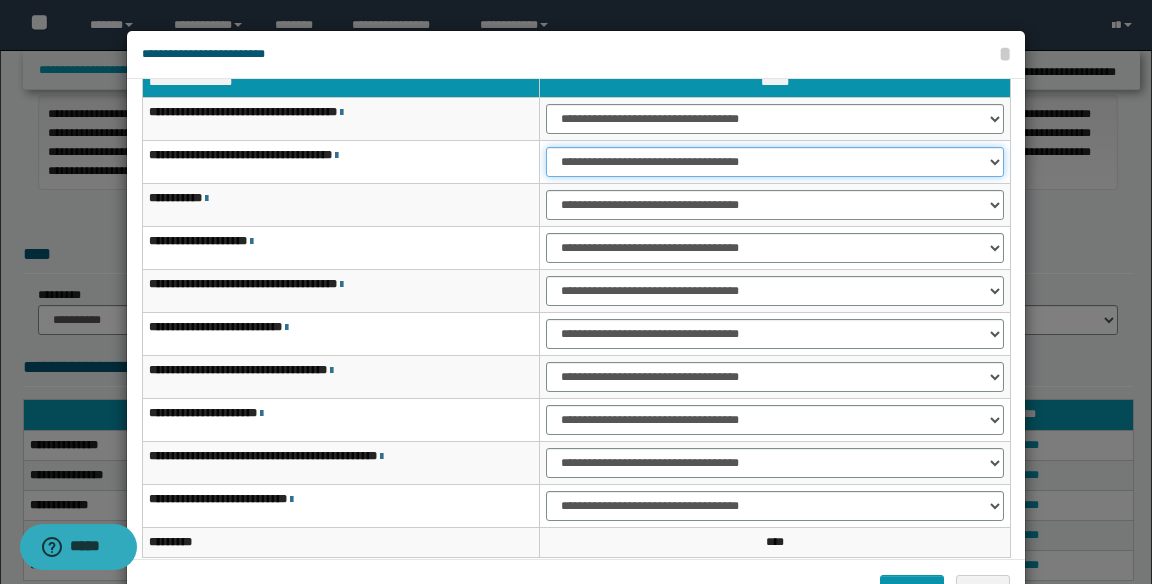 click on "**********" at bounding box center [775, 162] 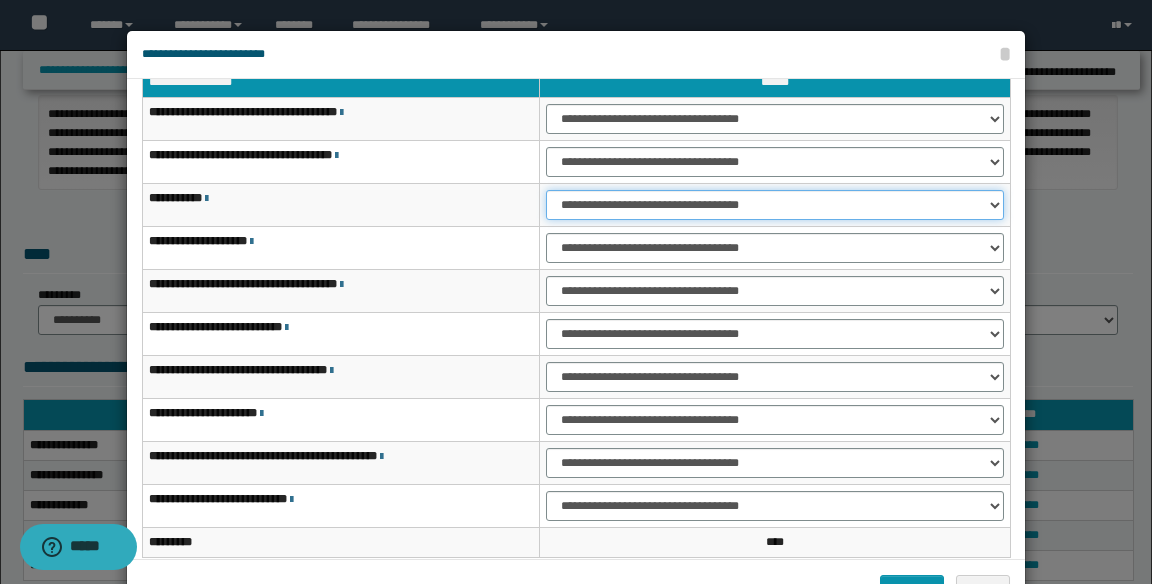 click on "**********" at bounding box center (775, 205) 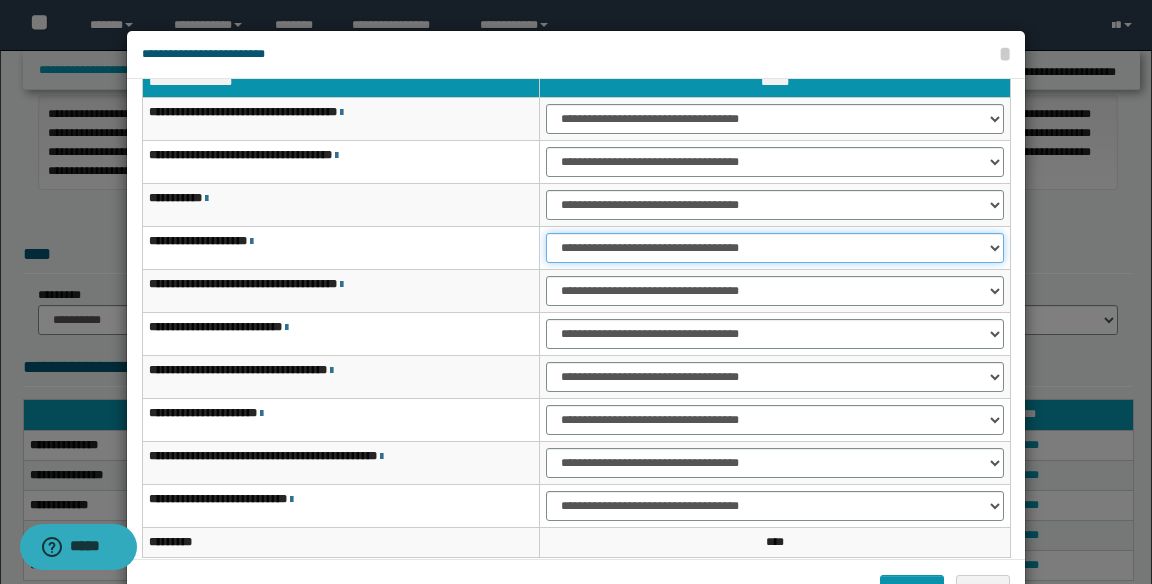 click on "**********" at bounding box center (775, 248) 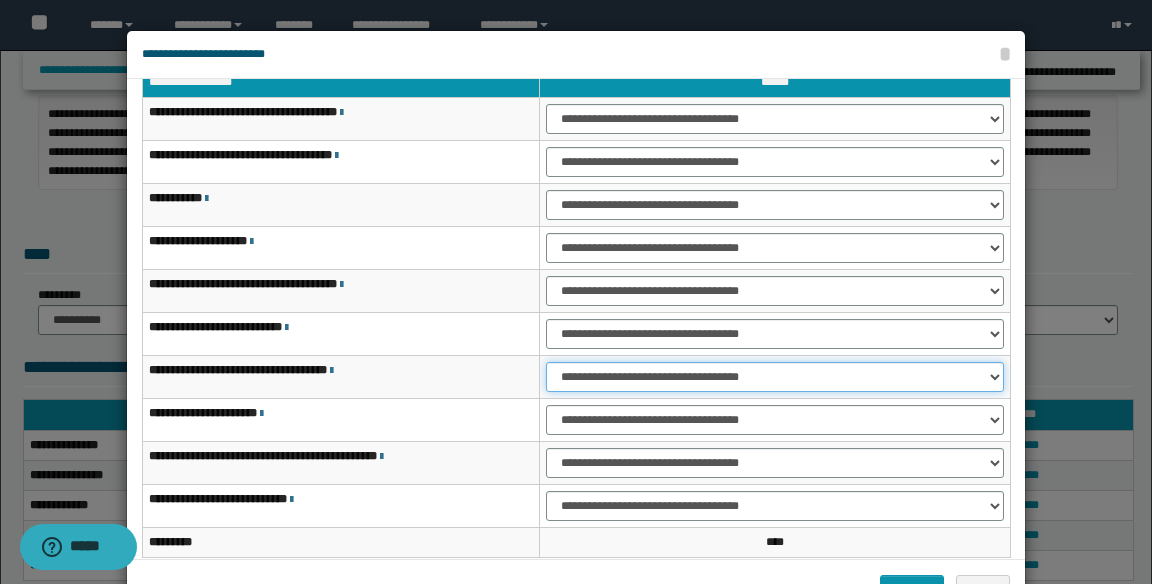 click on "**********" at bounding box center [775, 377] 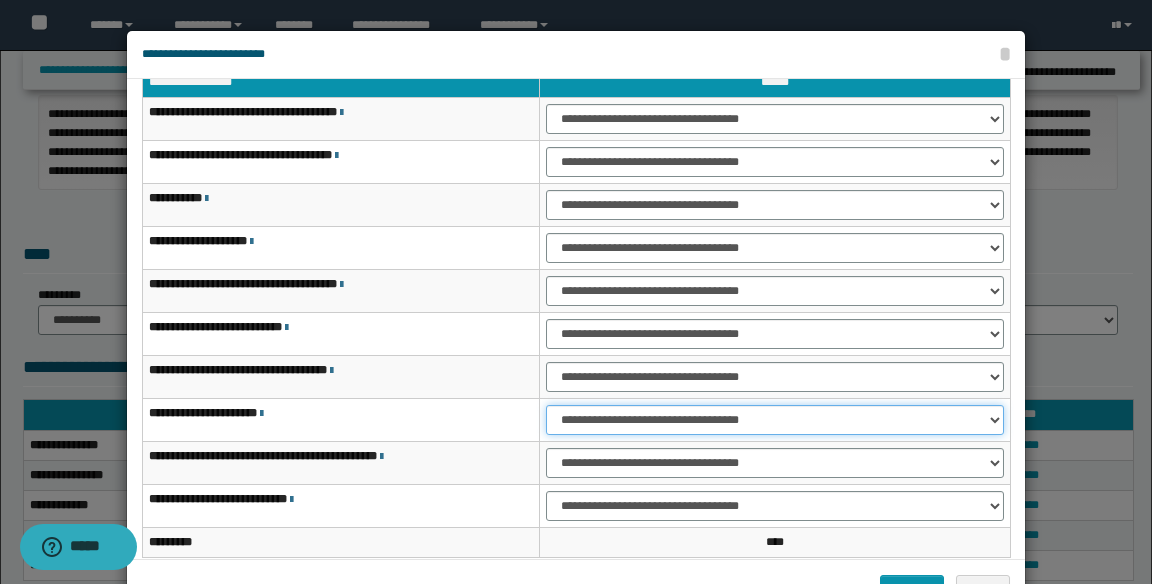 click on "**********" at bounding box center (775, 420) 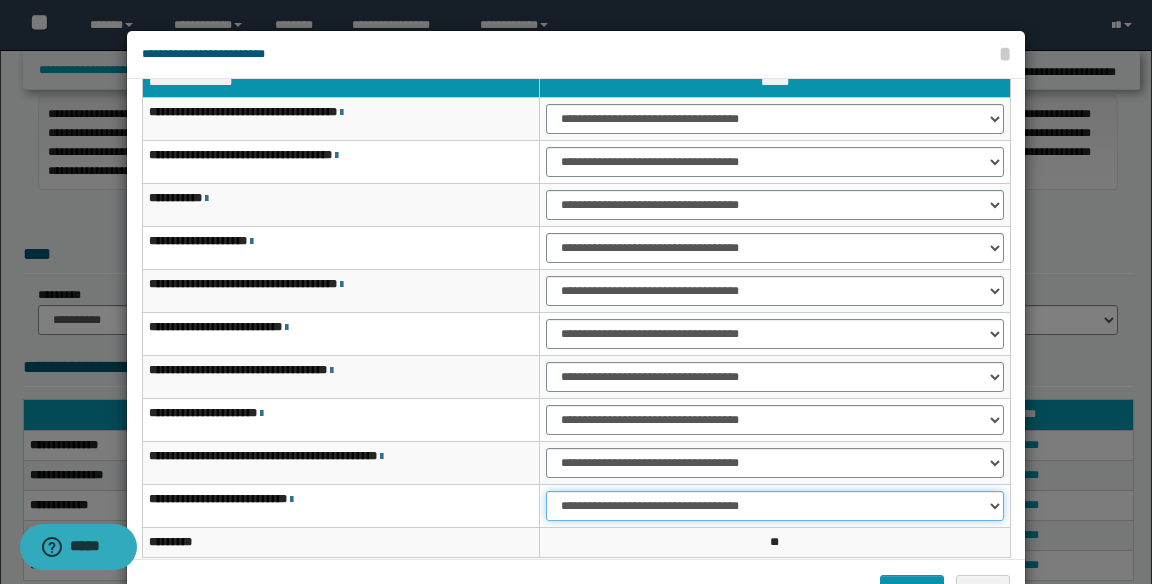 click on "**********" at bounding box center [775, 506] 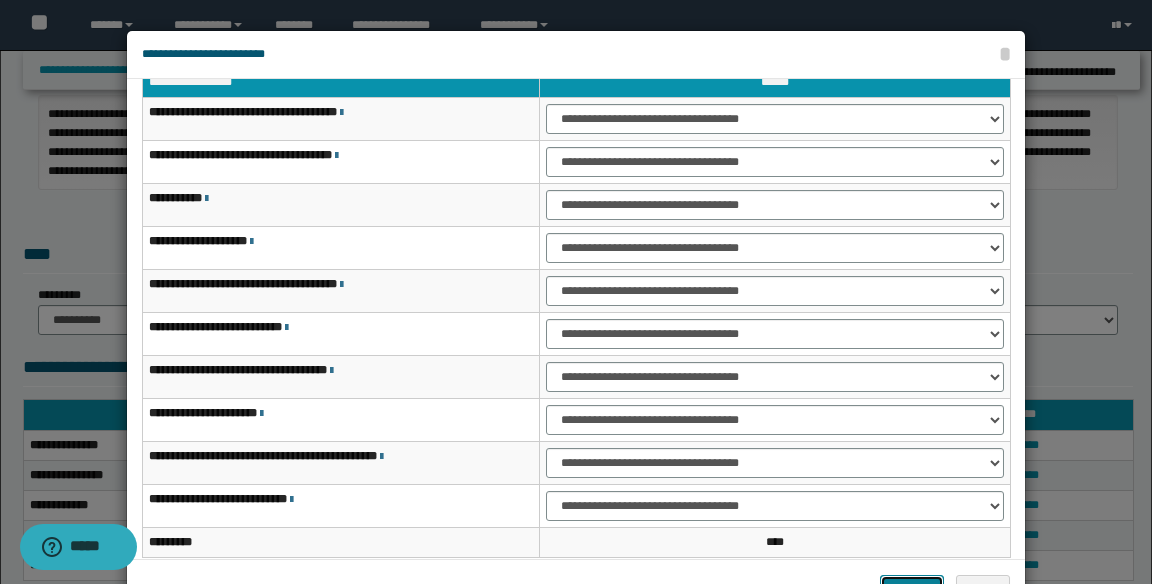 click on "*******" at bounding box center (912, 590) 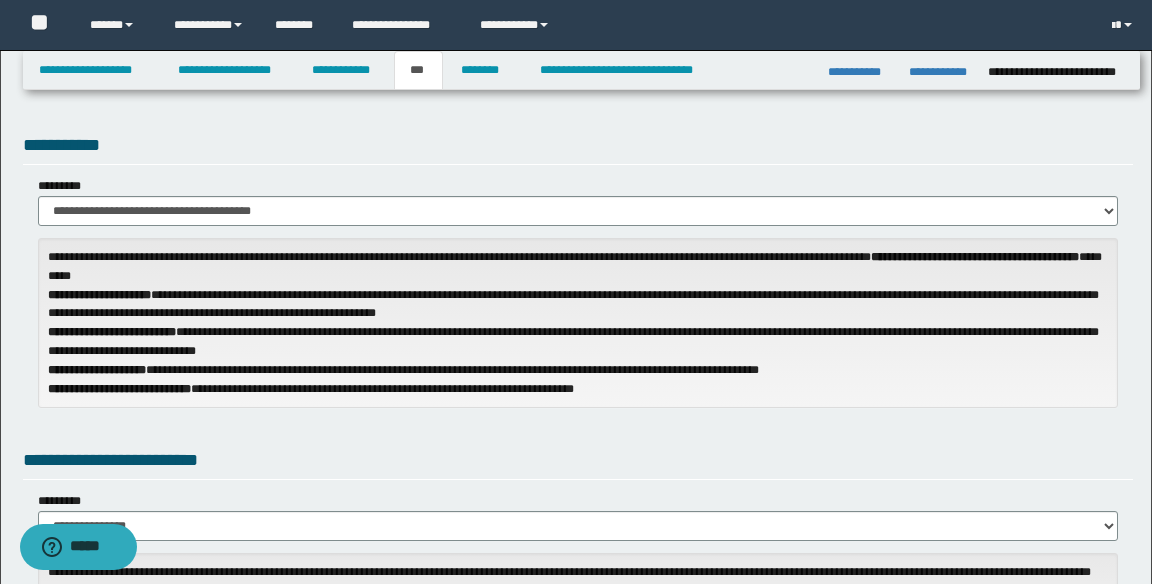 scroll, scrollTop: 0, scrollLeft: 0, axis: both 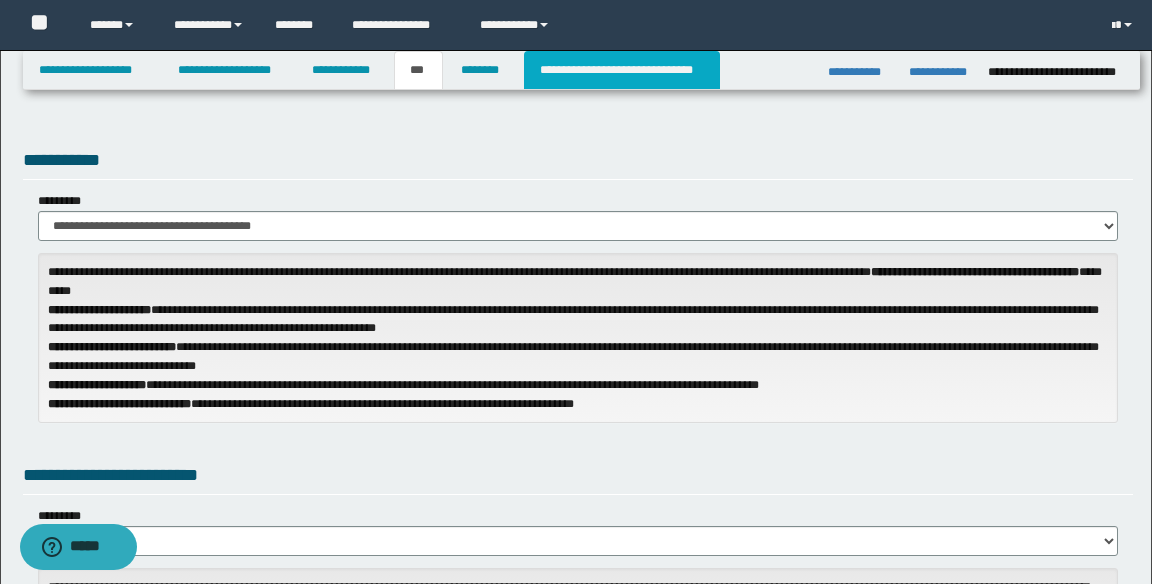 click on "**********" at bounding box center [622, 70] 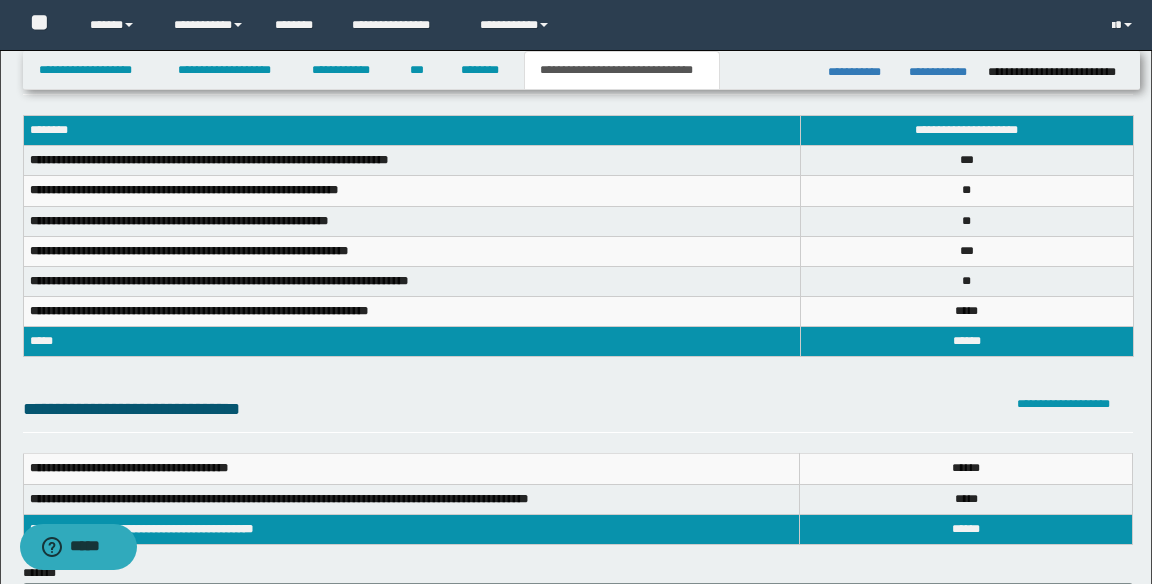 scroll, scrollTop: 0, scrollLeft: 0, axis: both 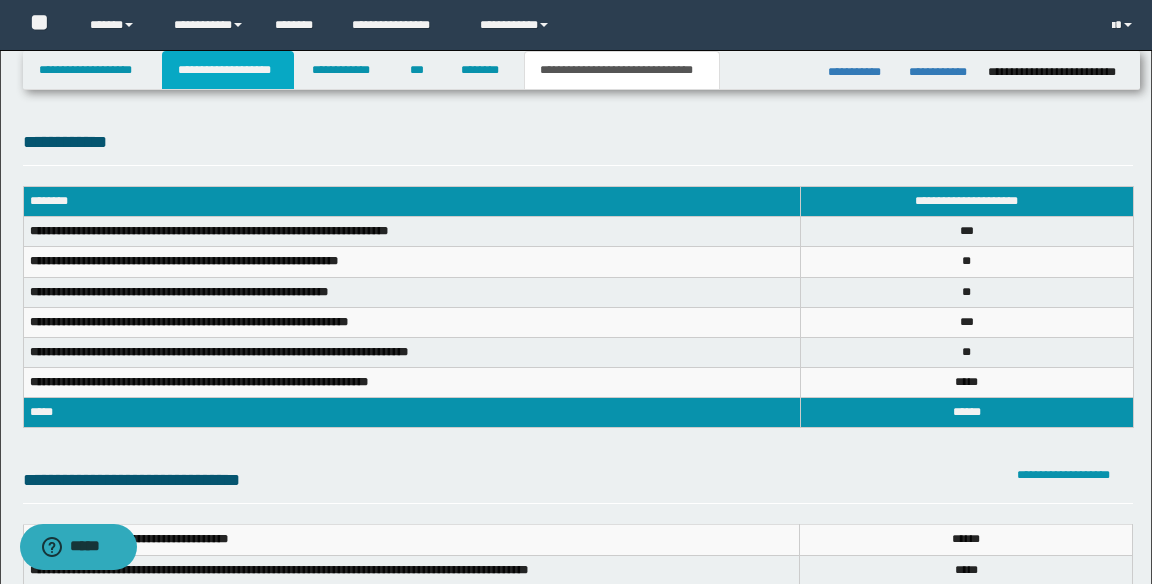 click on "**********" at bounding box center [228, 70] 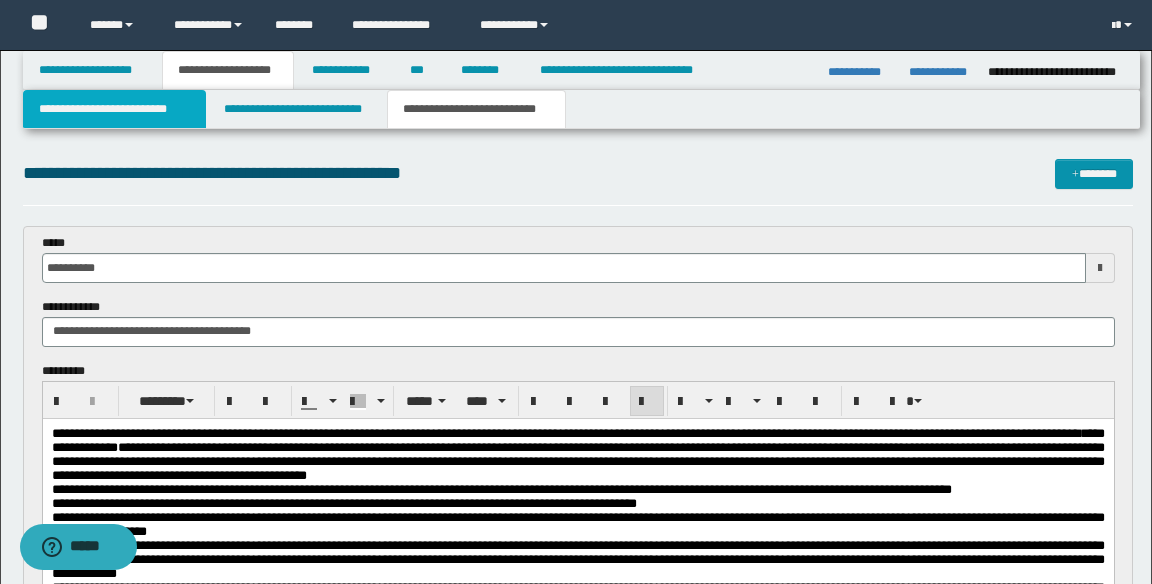 click on "**********" at bounding box center (115, 109) 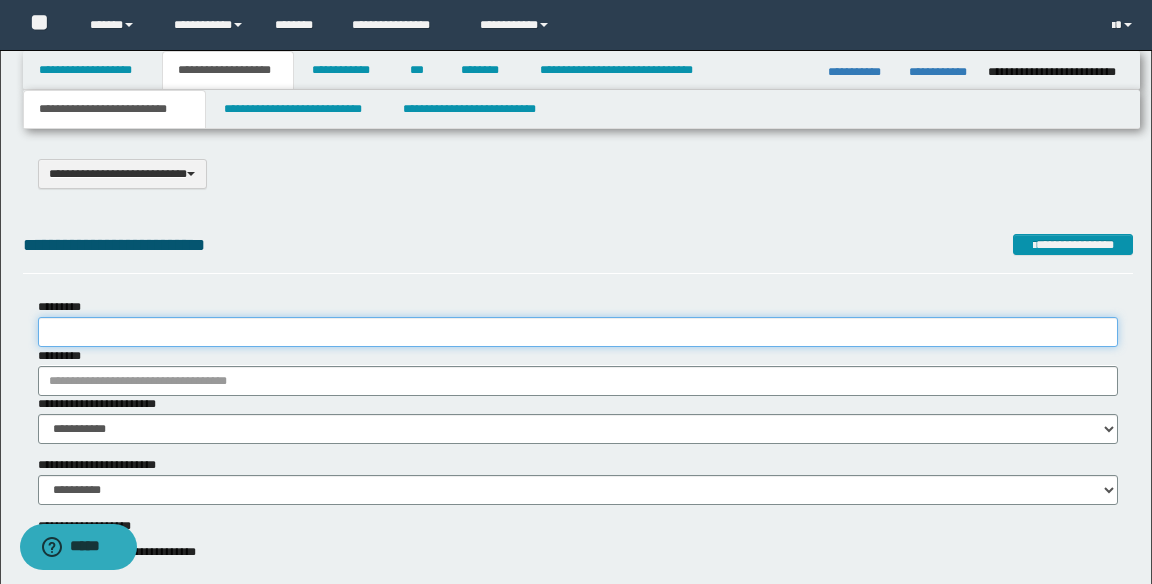 click on "*********" at bounding box center [578, 332] 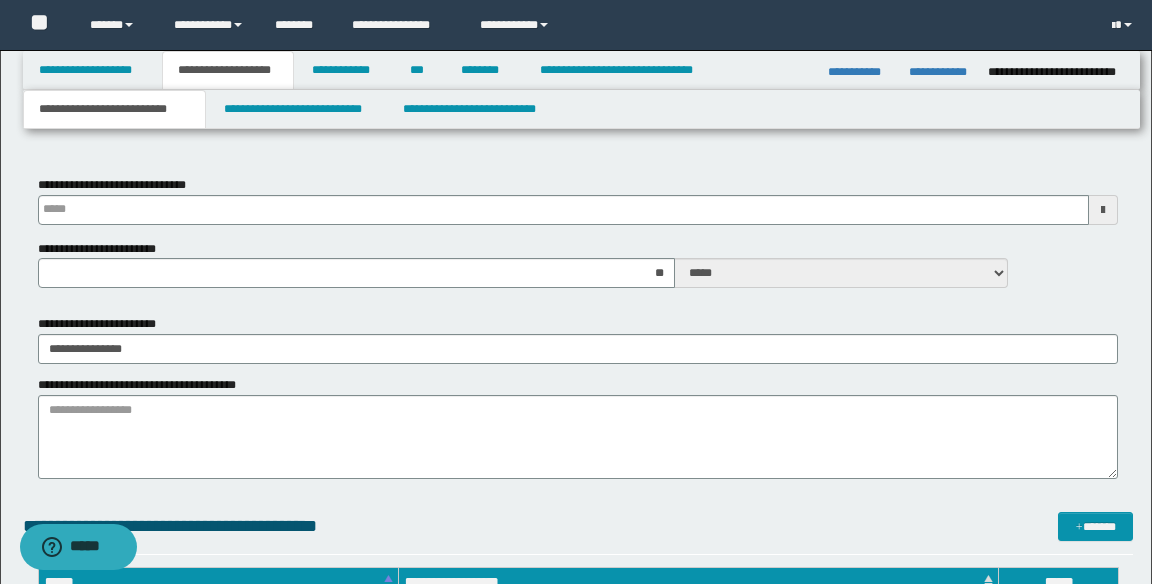 type on "**********" 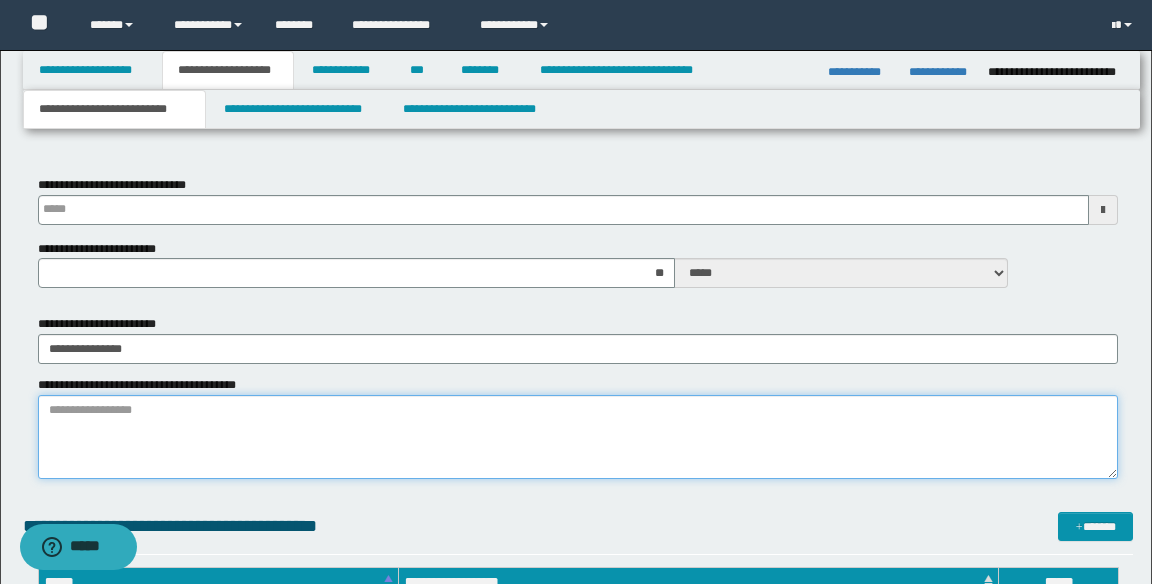 click on "**********" at bounding box center [578, 437] 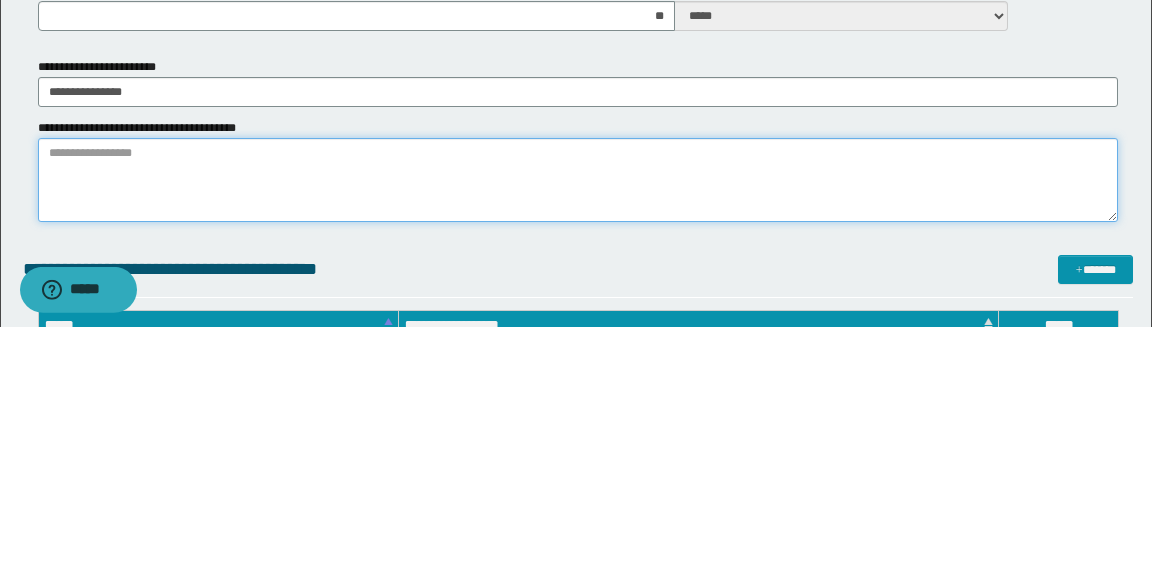 scroll, scrollTop: 767, scrollLeft: 0, axis: vertical 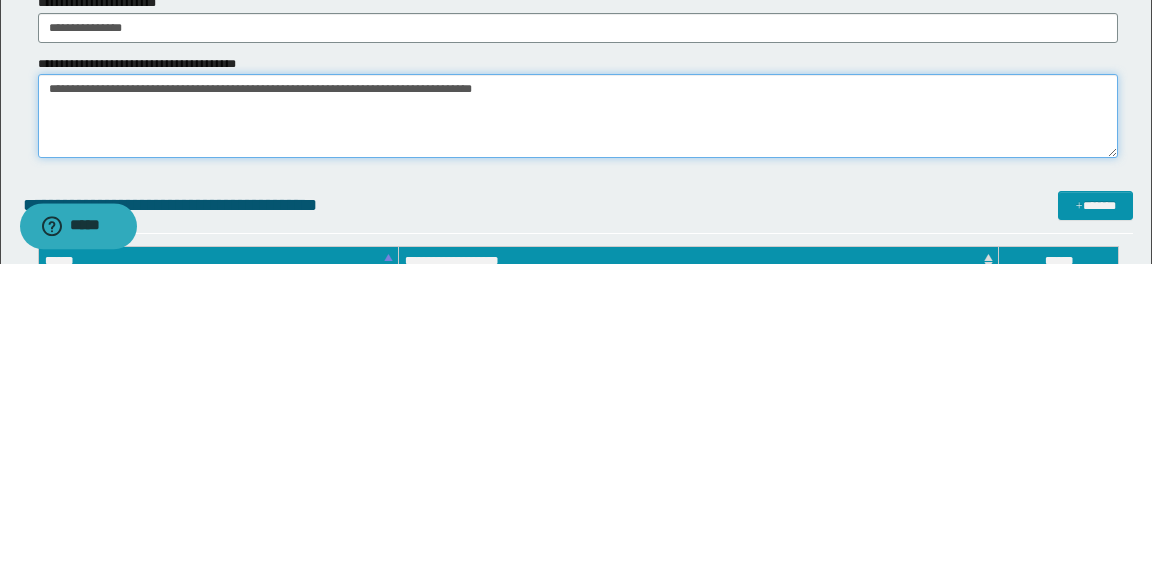 type on "**********" 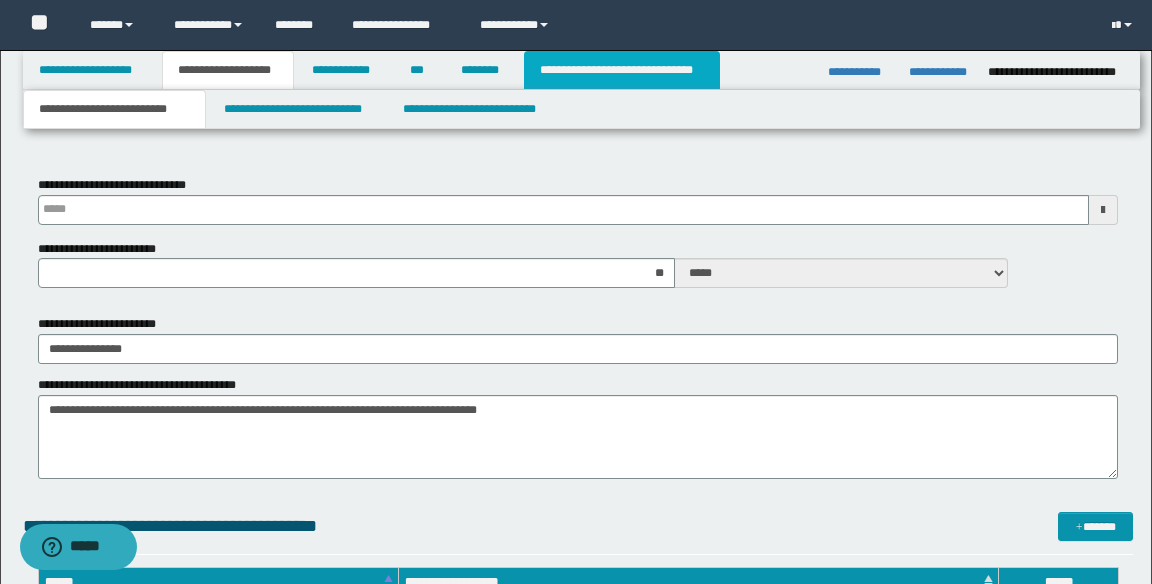 click on "**********" at bounding box center (622, 70) 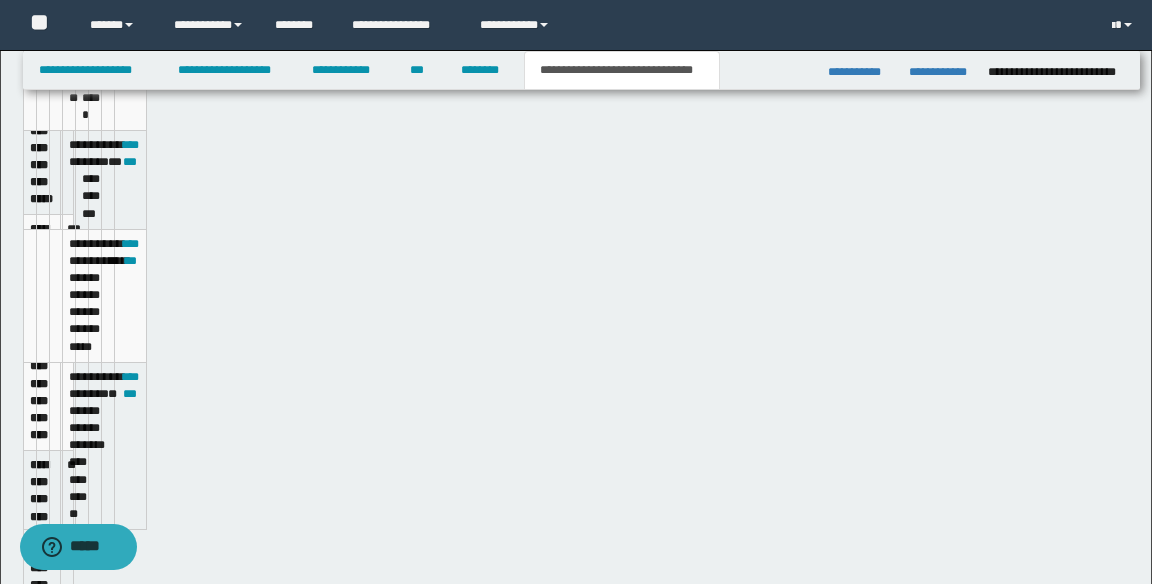 scroll, scrollTop: 736, scrollLeft: 0, axis: vertical 